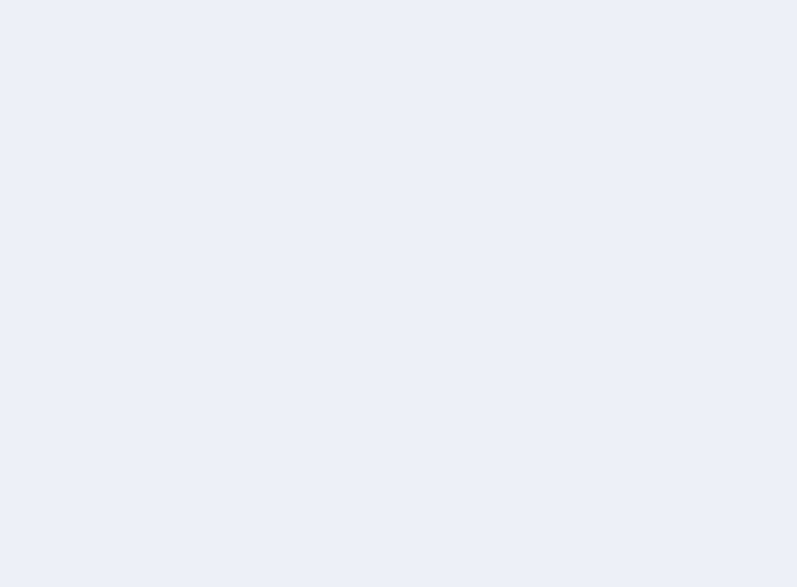 scroll, scrollTop: 0, scrollLeft: 0, axis: both 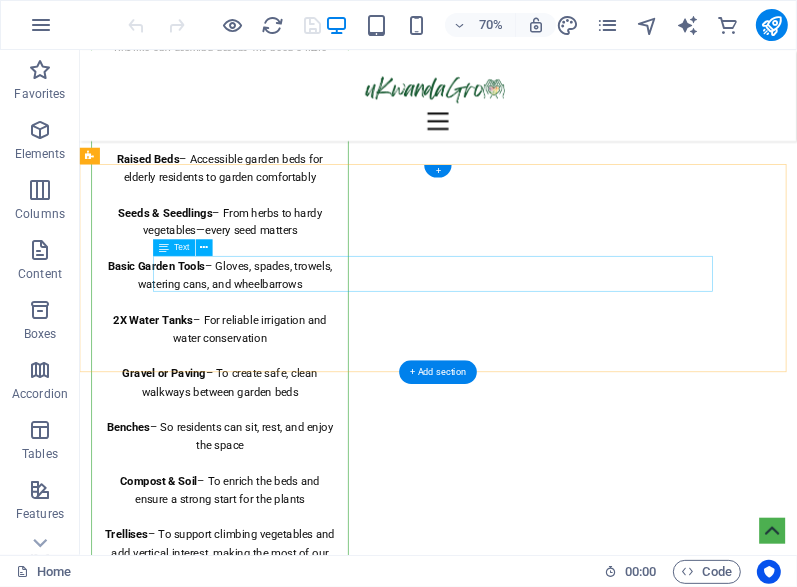 click on "Ukwanda Gro is a registered nonprofit company 2024/393061/08 | 318-680-NPO   info@example.com   | +27 79 902 9059" at bounding box center (591, 7100) 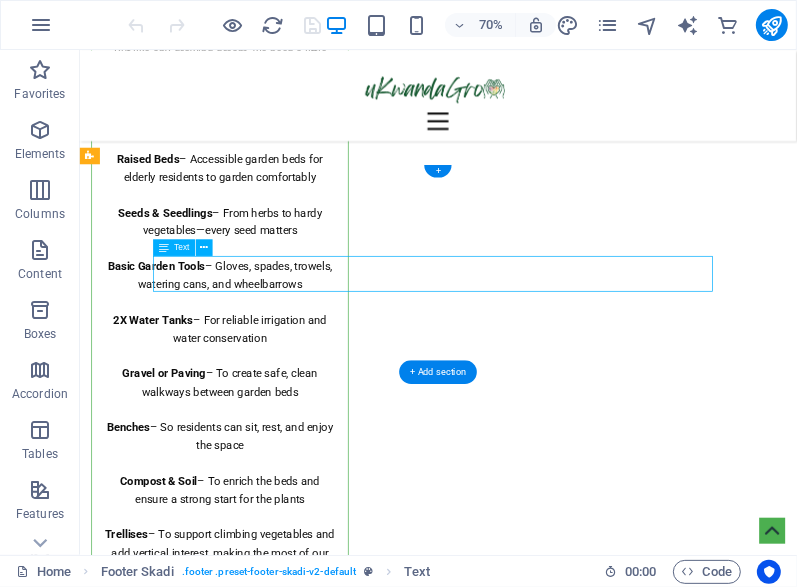 click on "Ukwanda Gro is a registered nonprofit company 2024/393061/08 | 318-680-NPO   info@example.com   | +27 79 902 9059" at bounding box center [591, 7100] 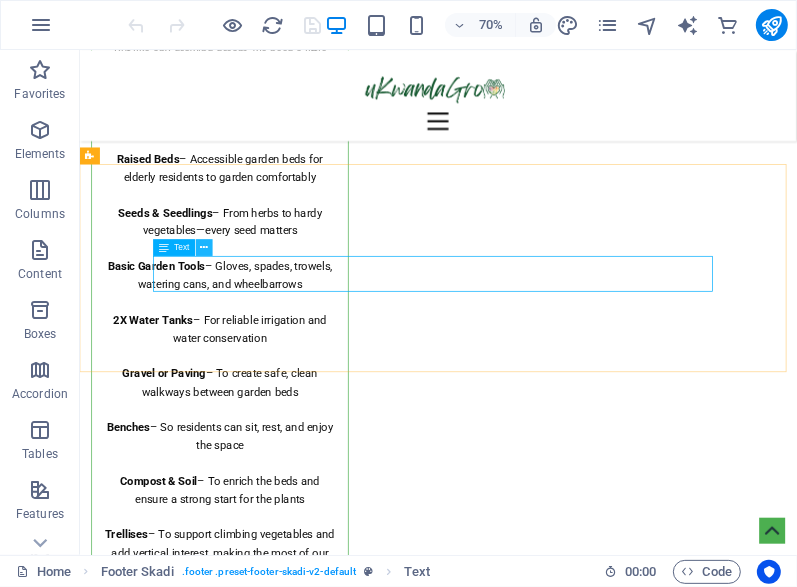 click at bounding box center (205, 247) 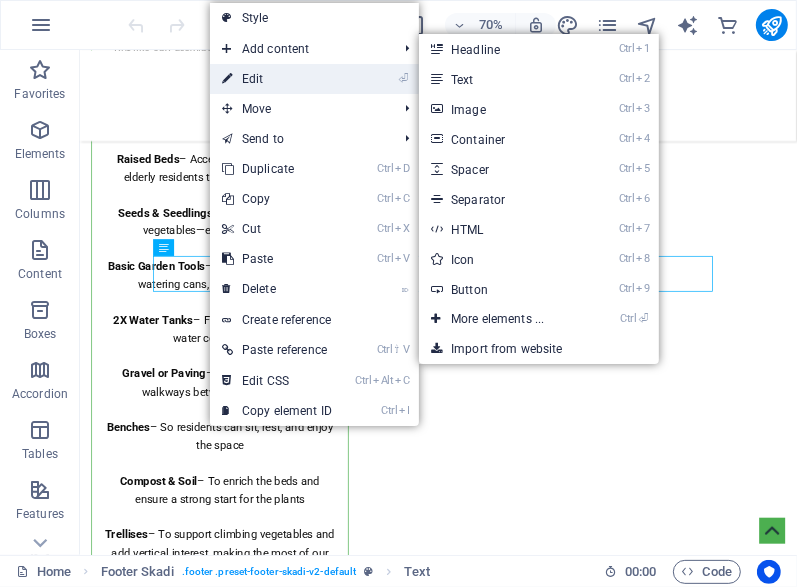 click on "⏎  Edit" at bounding box center (277, 79) 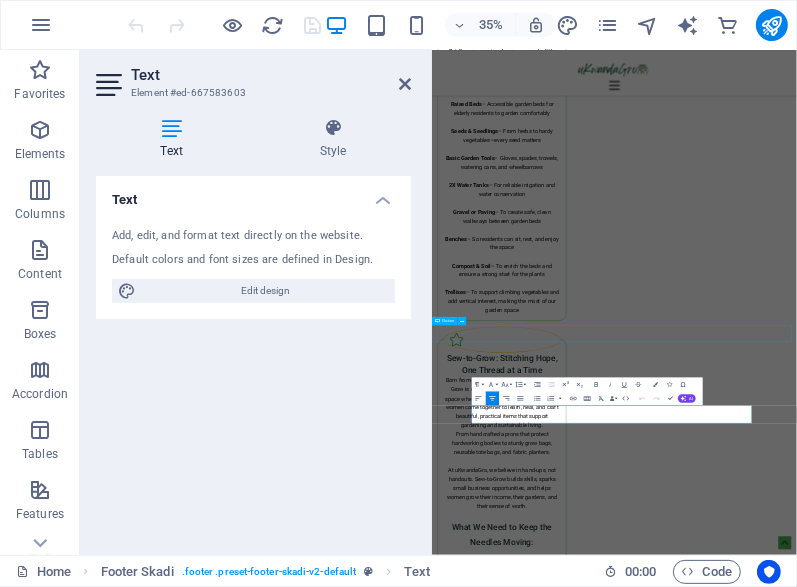 scroll, scrollTop: 3707, scrollLeft: 0, axis: vertical 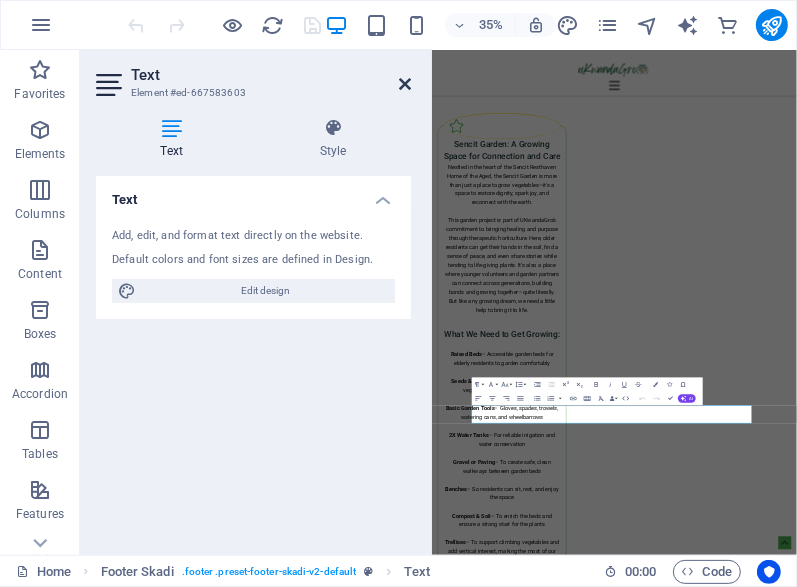 click at bounding box center (405, 84) 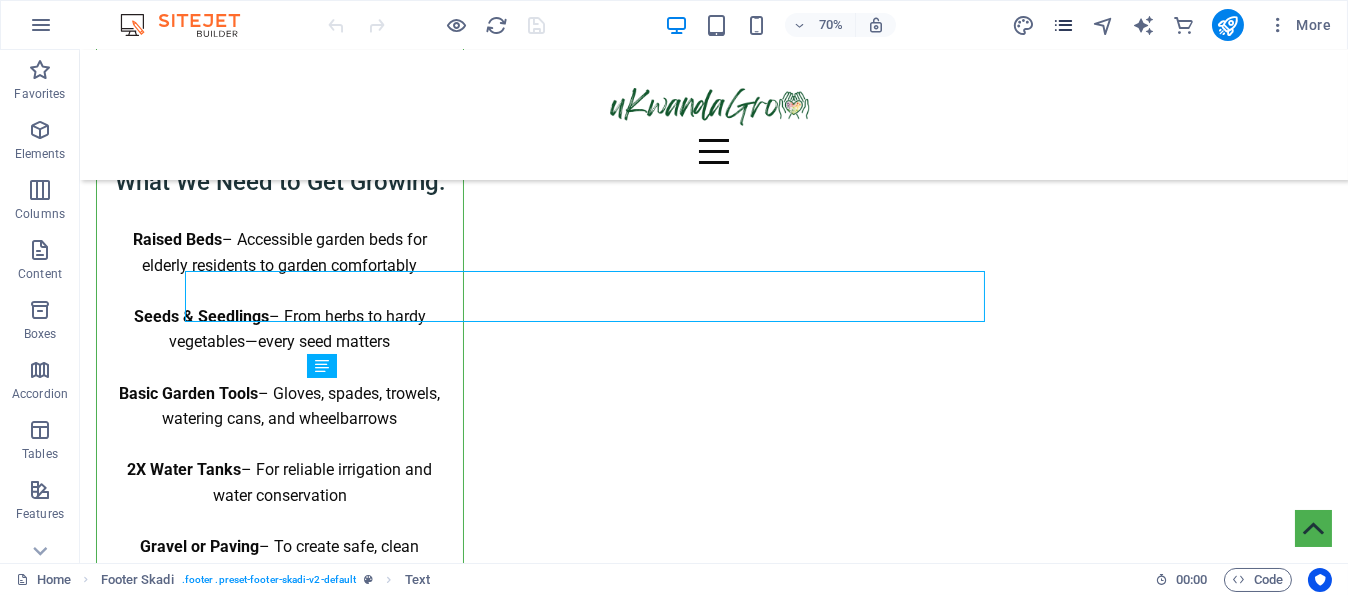 scroll, scrollTop: 4494, scrollLeft: 0, axis: vertical 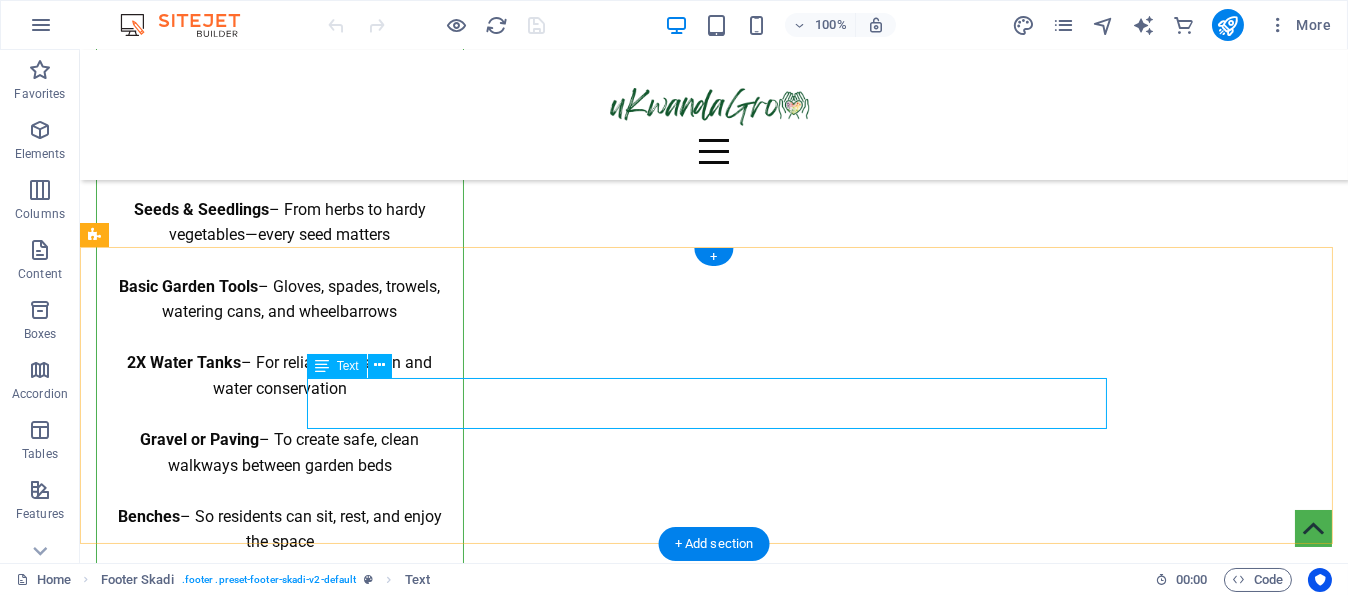 click on "Ukwanda Gro is a registered nonprofit company 2024/393061/08 | 318-680-NPO   info@example.com   | +27 79 902 9059" at bounding box center [714, 8049] 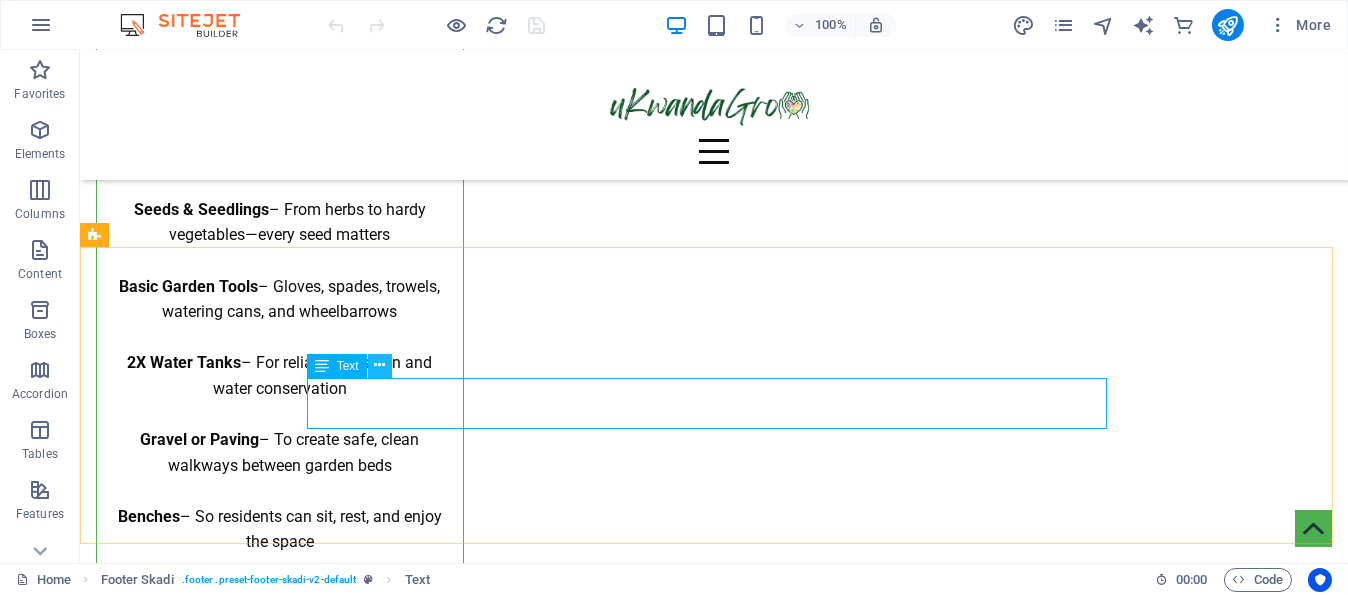 click at bounding box center (379, 365) 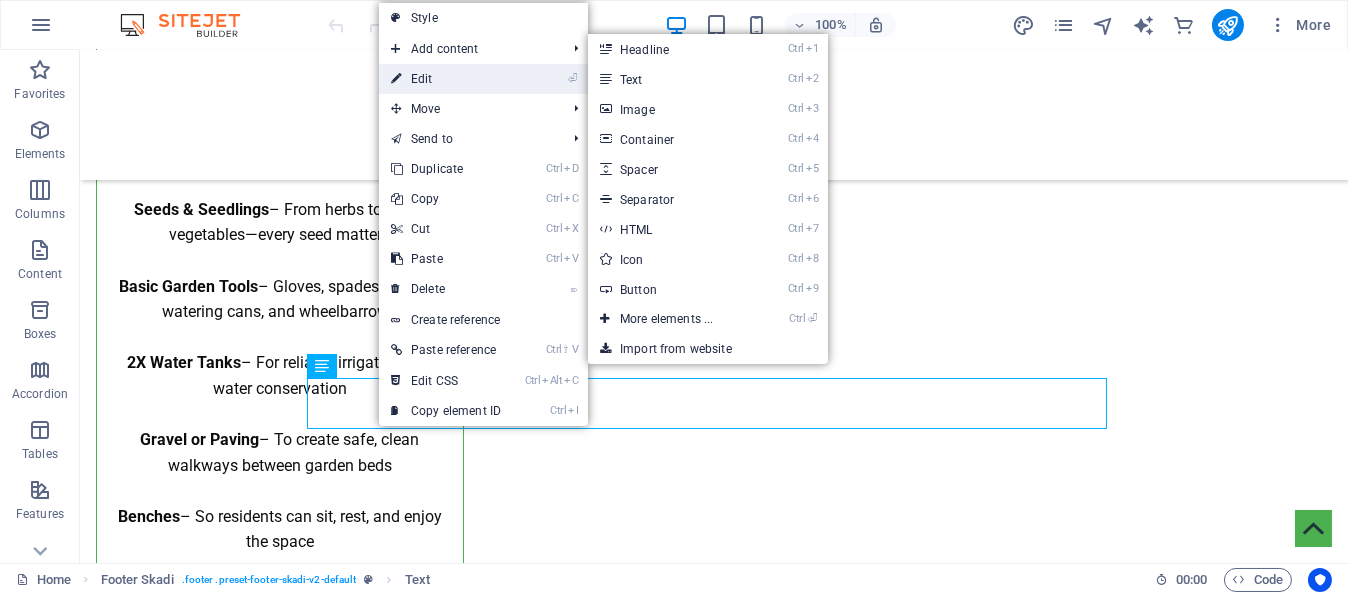 click on "⏎  Edit" at bounding box center (446, 79) 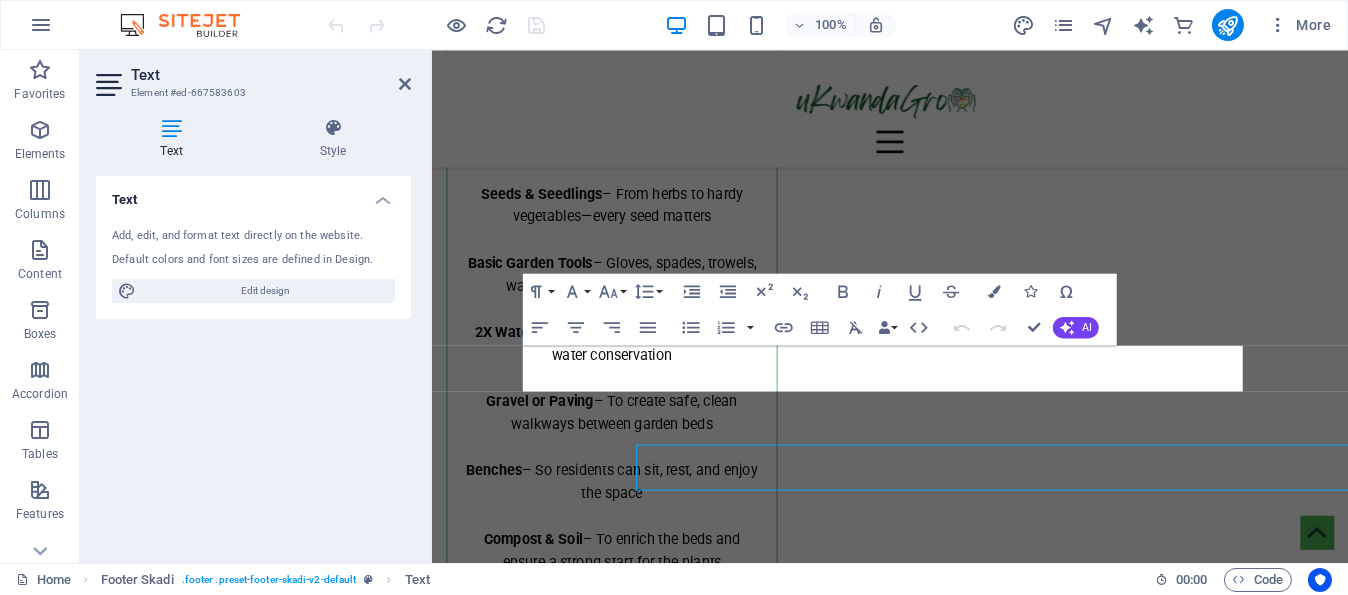 scroll, scrollTop: 4383, scrollLeft: 0, axis: vertical 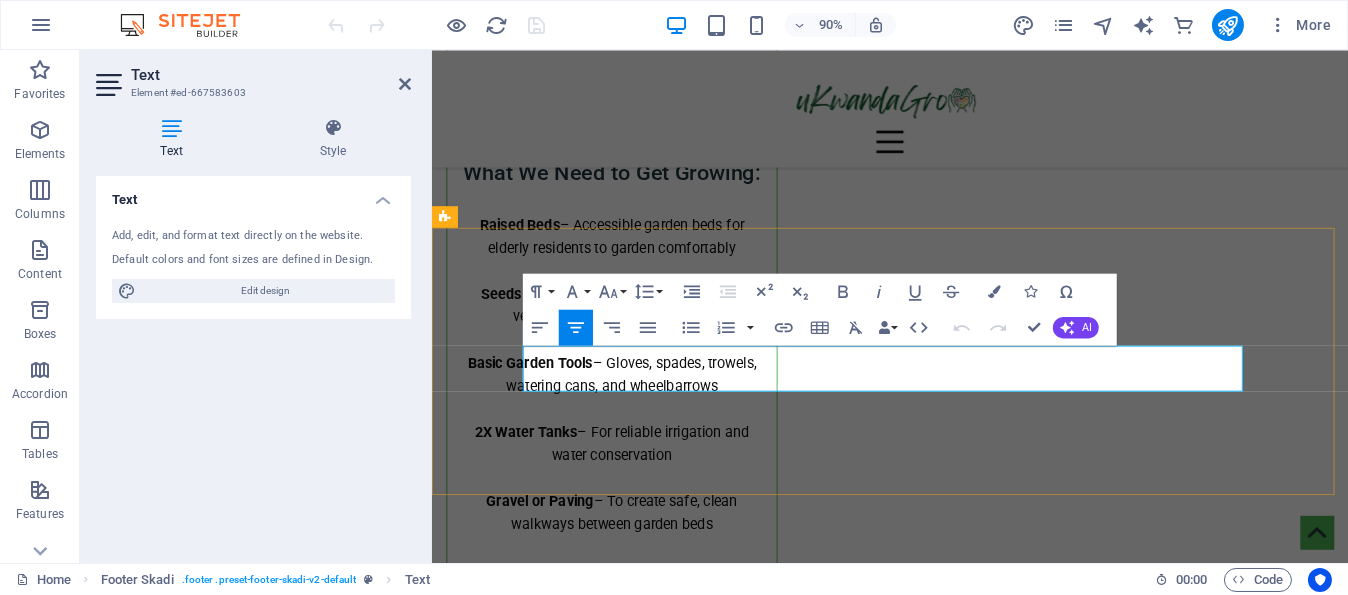 click on "Ukwanda Gro is a registered nonprofit company 2024/393061/08 | [PHONE]" at bounding box center (941, 7101) 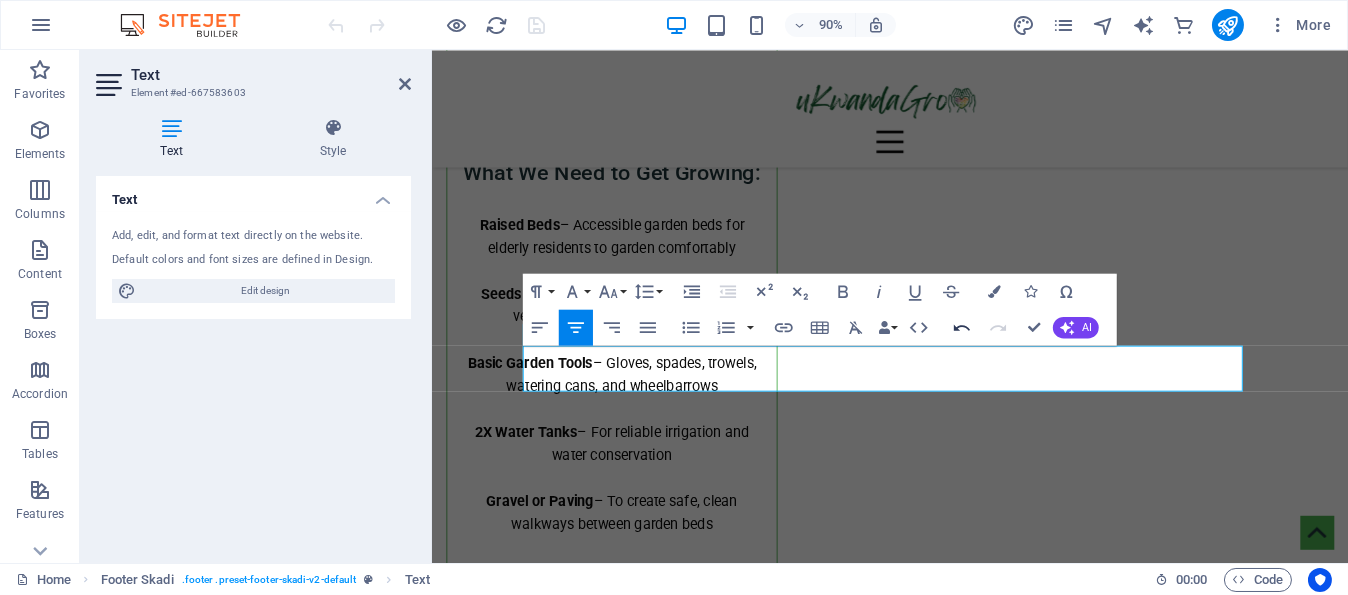 click 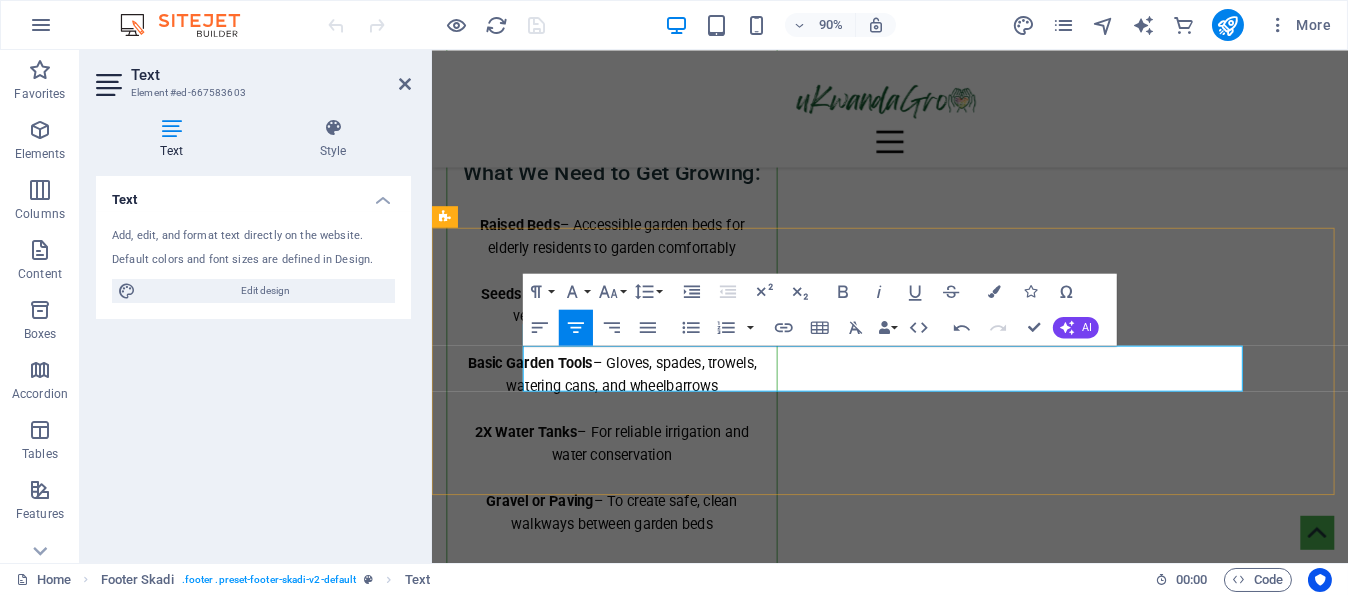 scroll, scrollTop: 0, scrollLeft: 7, axis: horizontal 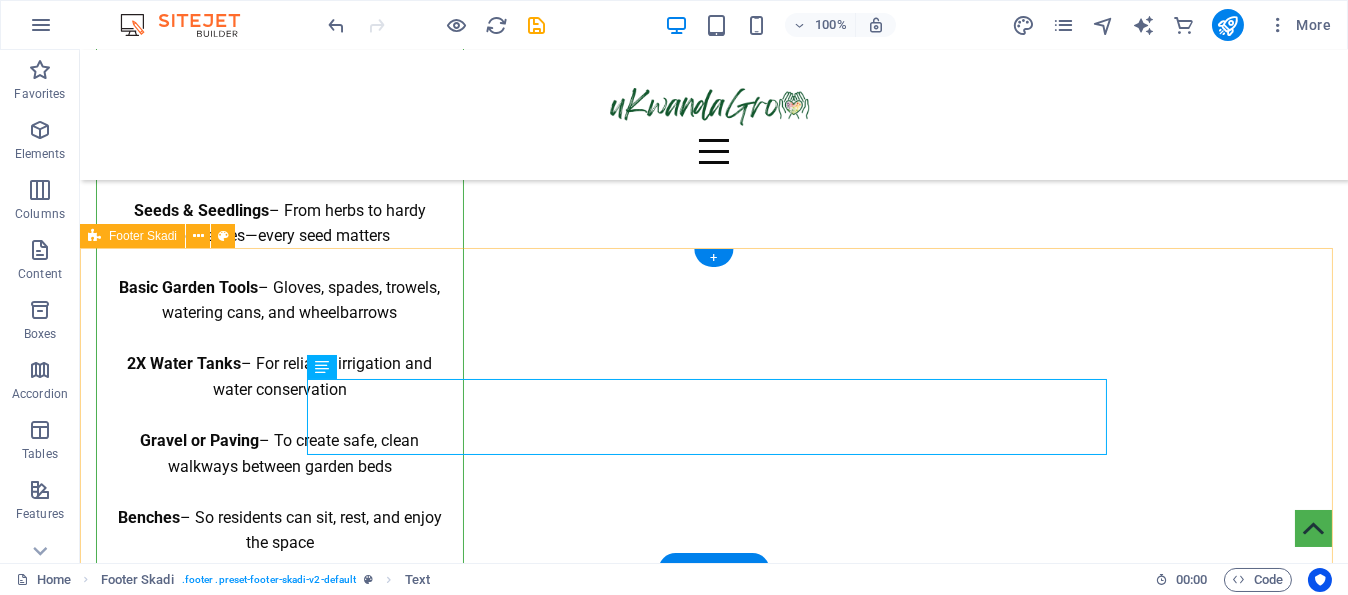 click on "Ukwanda Gro is a registered nonprofit company  2024/393061/08 | 318-680-NPO | PBO-930085844   info@example.com   | +27 79 902 9059    Legal Notice  |  Privacy Policy" at bounding box center (714, 8055) 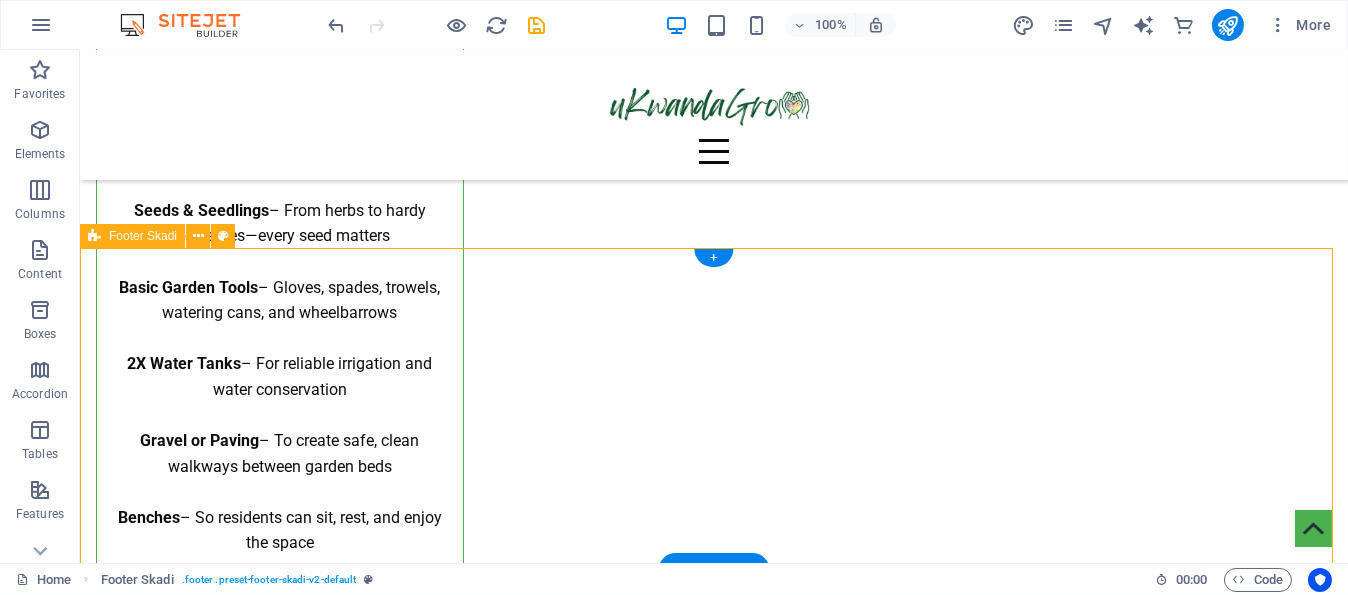 click on "Ukwanda Gro is a registered nonprofit company  2024/393061/08 | 318-680-NPO | PBO-930085844   info@example.com   | +27 79 902 9059    Legal Notice  |  Privacy Policy" at bounding box center [714, 8055] 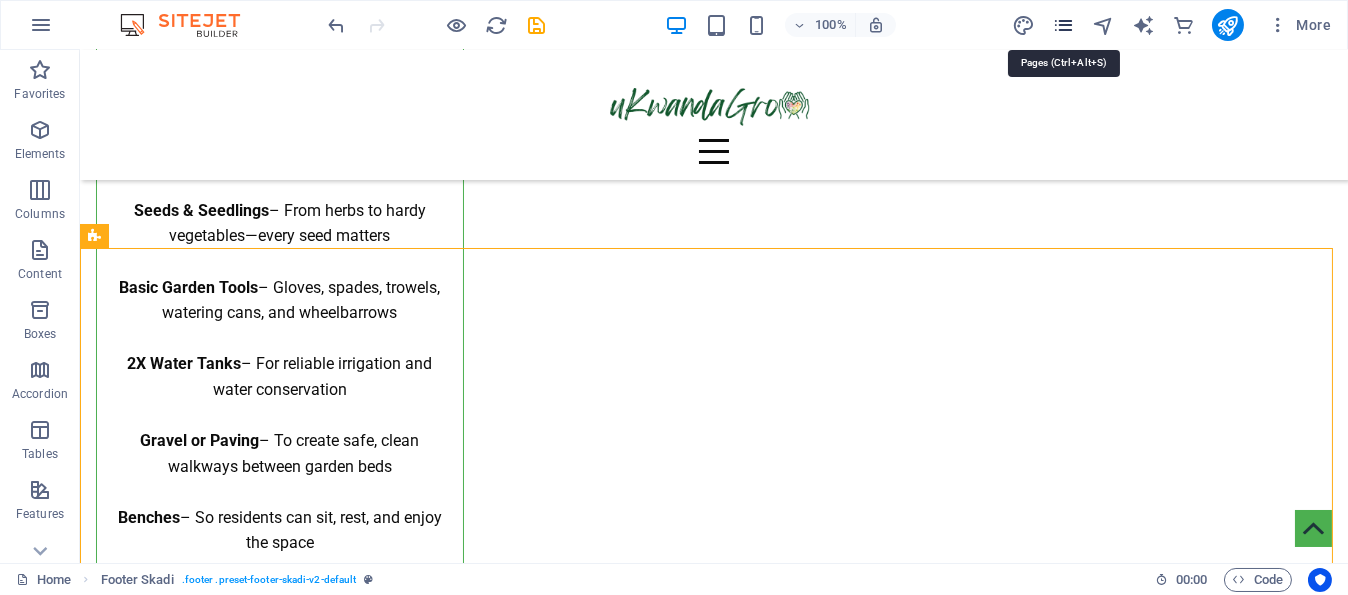 click at bounding box center (1063, 25) 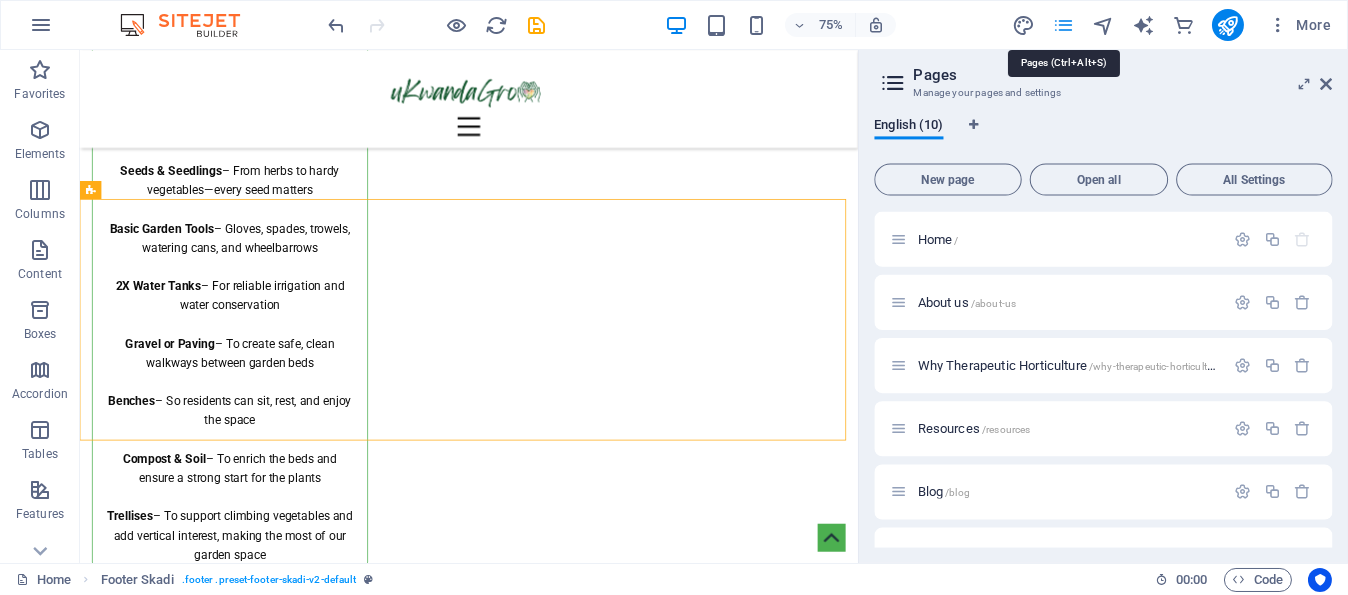 scroll, scrollTop: 4392, scrollLeft: 0, axis: vertical 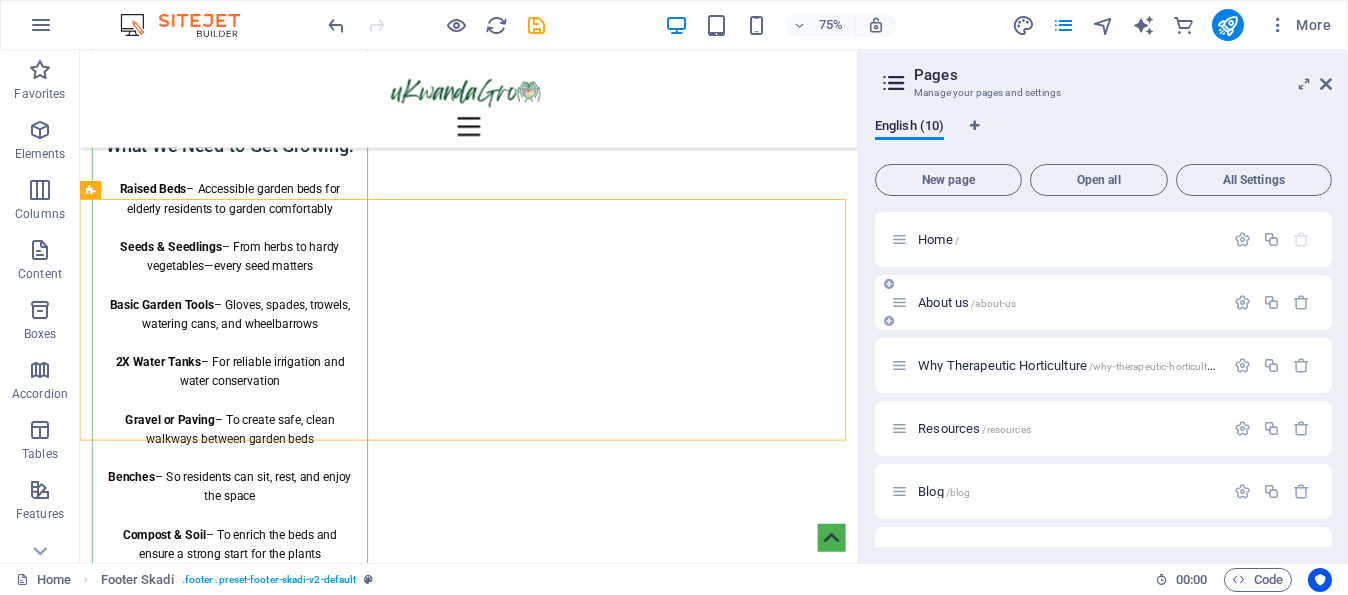 click on "About us /about-us" at bounding box center [967, 302] 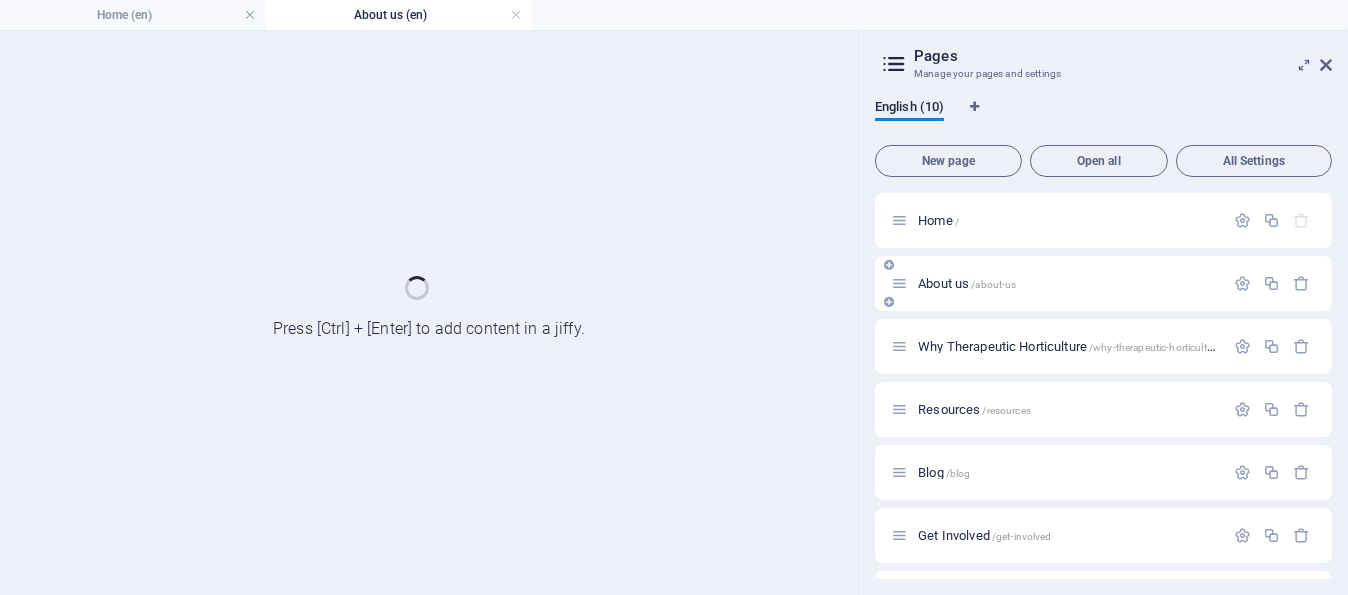 scroll, scrollTop: 0, scrollLeft: 0, axis: both 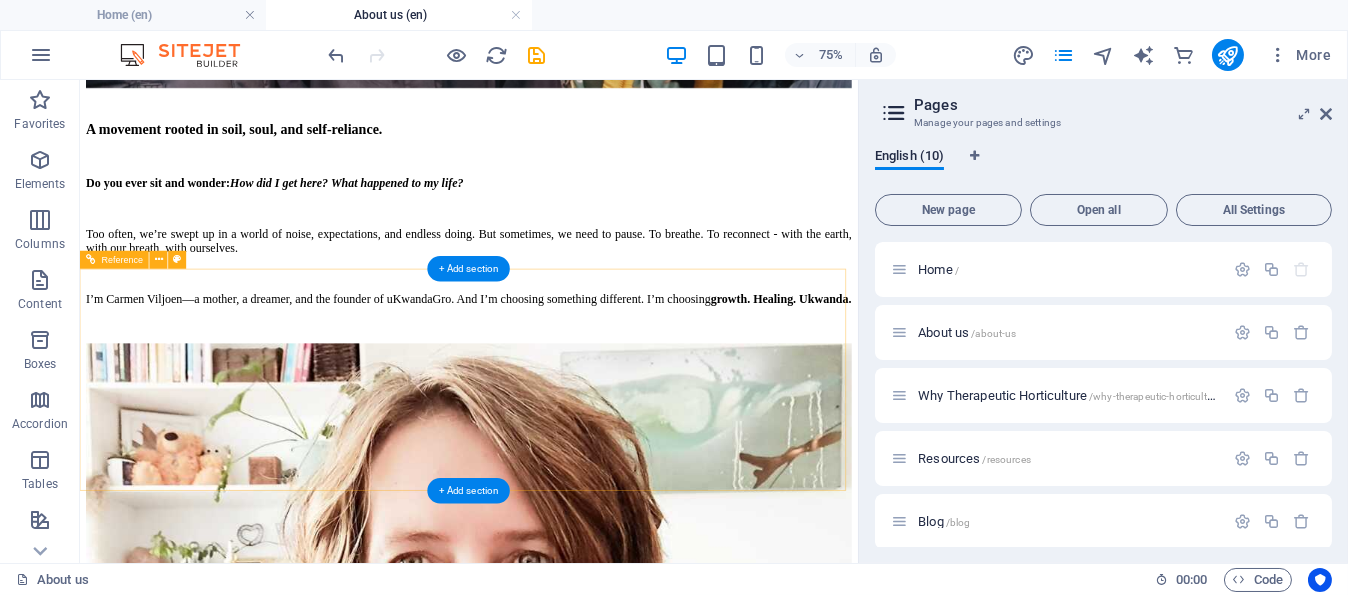click on "Ukwanda Gro is a registered nonprofit company 2024/393061/08 | 318-680-NPO   info@example.com   | +27 79 902 9059    Legal Notice  |  Privacy Policy" at bounding box center (598, 3395) 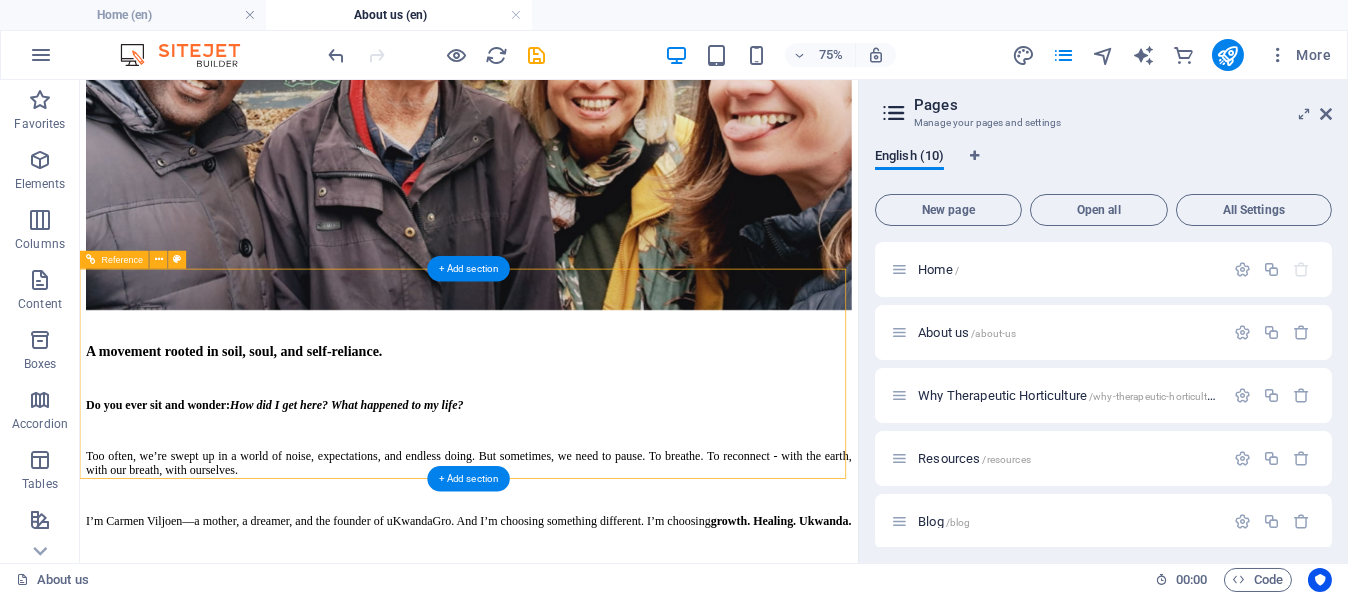 scroll, scrollTop: 2640, scrollLeft: 0, axis: vertical 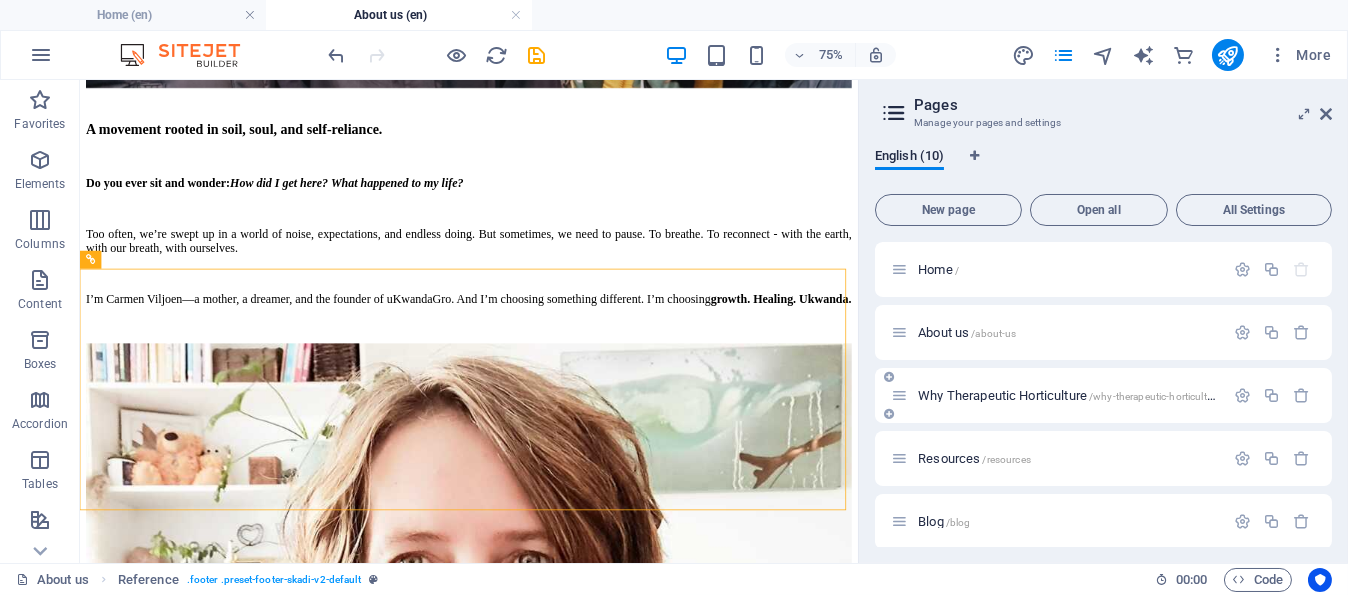 click on "Why Therapeutic Horticulture /why-therapeutic-horticulture" at bounding box center [1069, 395] 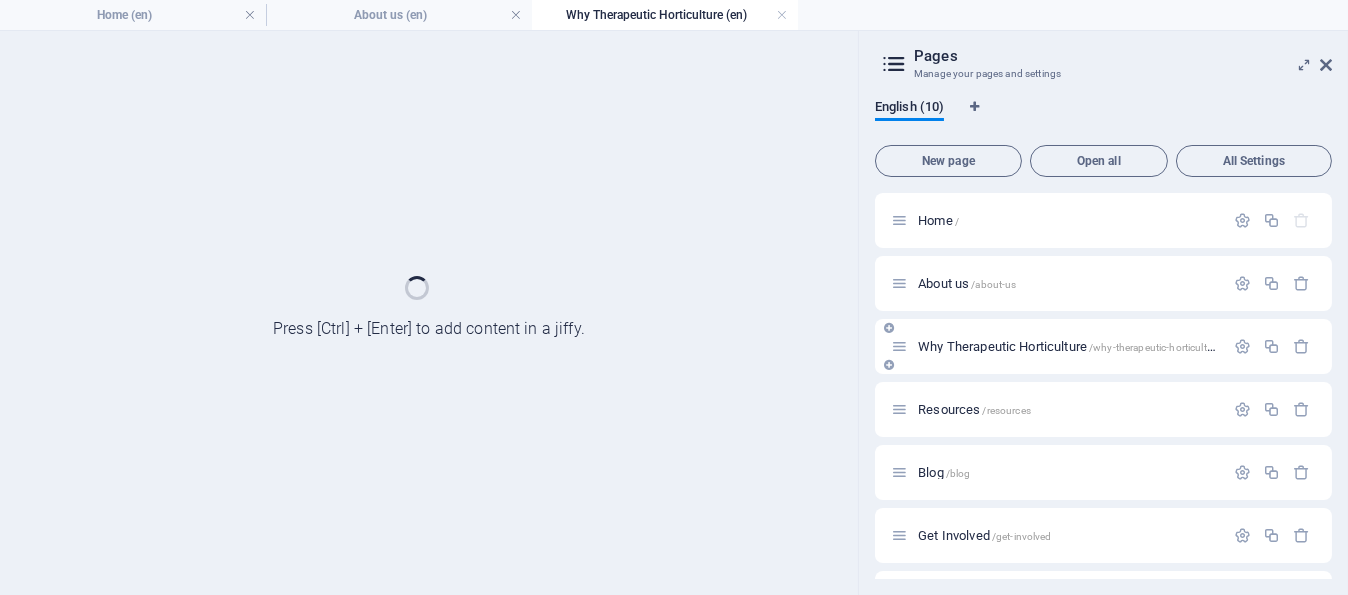 scroll, scrollTop: 0, scrollLeft: 0, axis: both 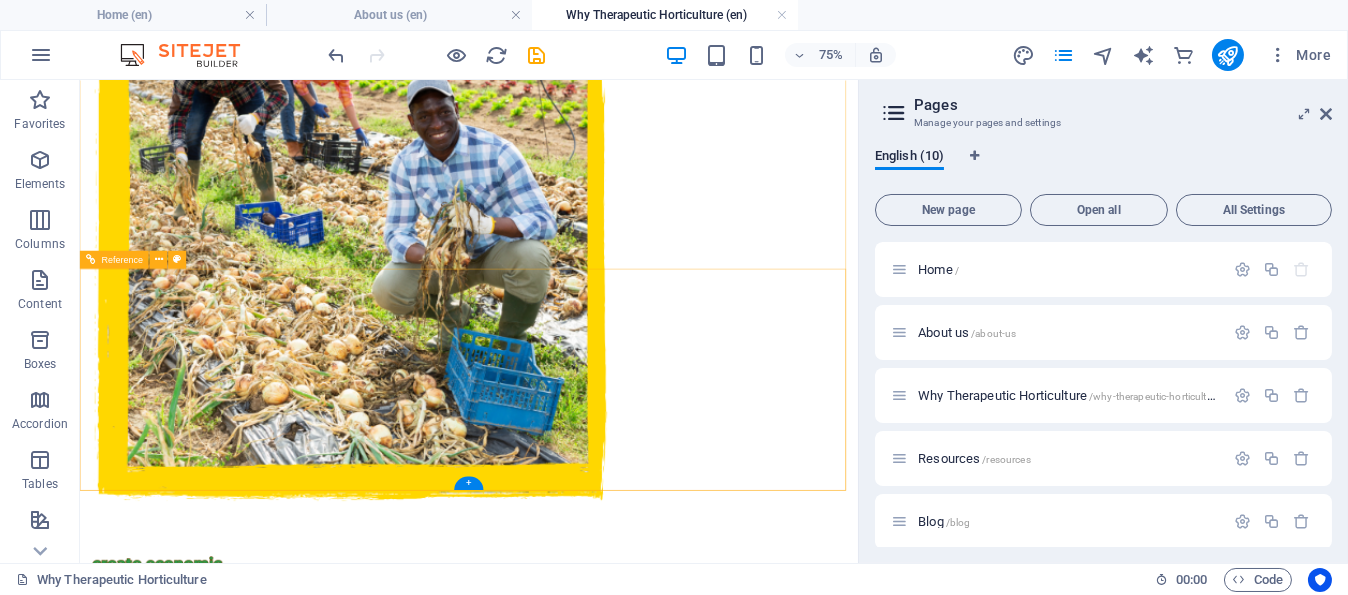 click at bounding box center (598, 4384) 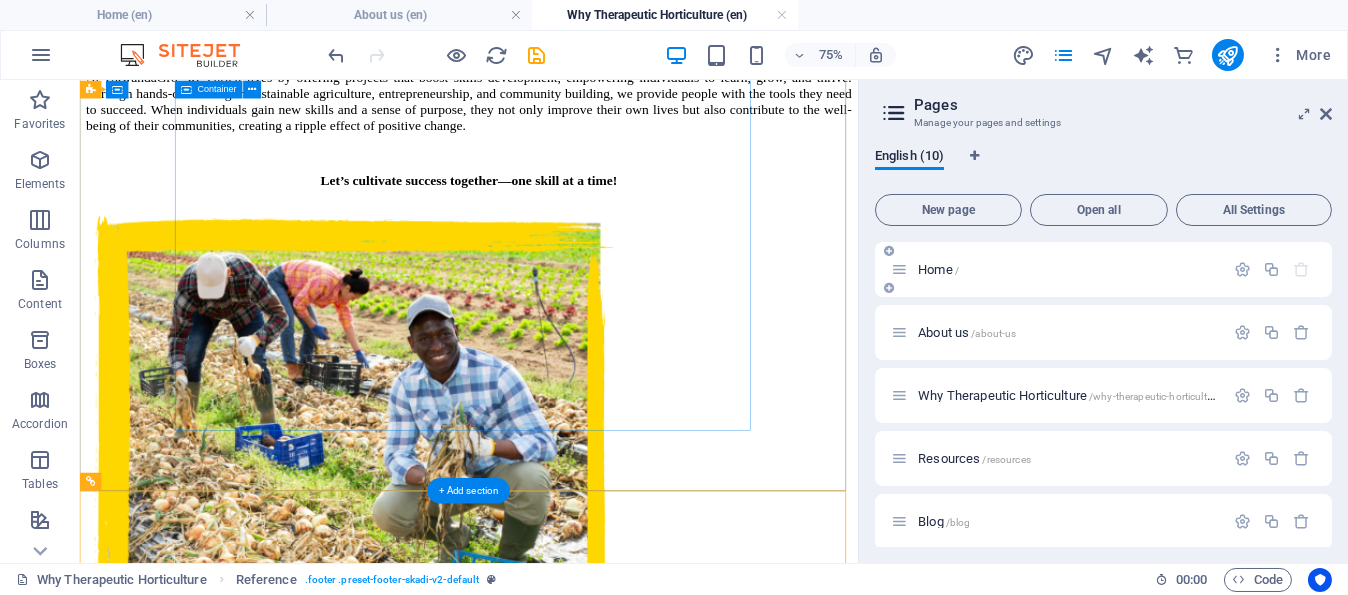 scroll, scrollTop: 3668, scrollLeft: 0, axis: vertical 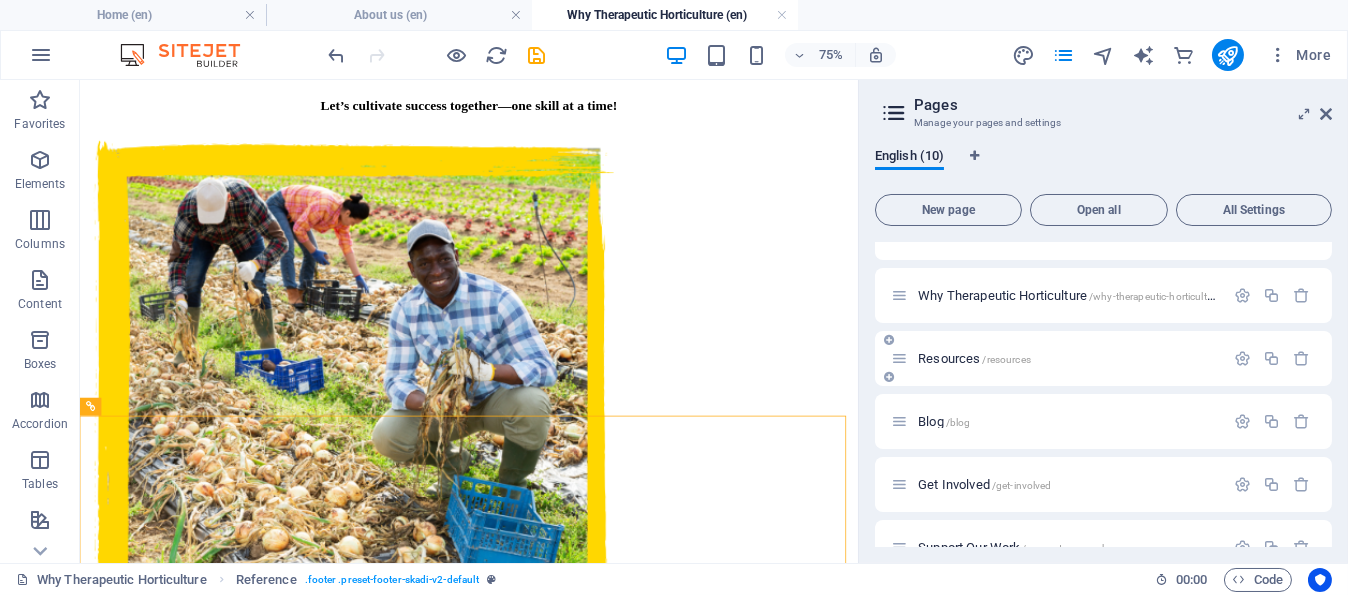 click on "Resources /resources" at bounding box center [974, 358] 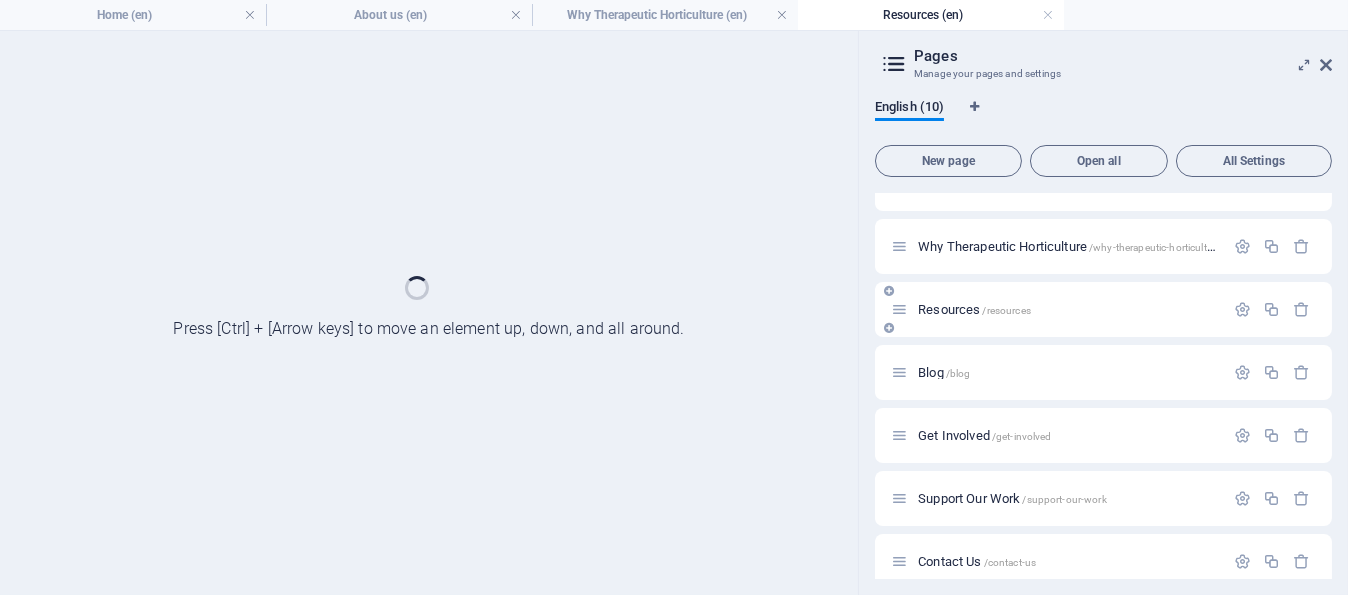 scroll, scrollTop: 0, scrollLeft: 0, axis: both 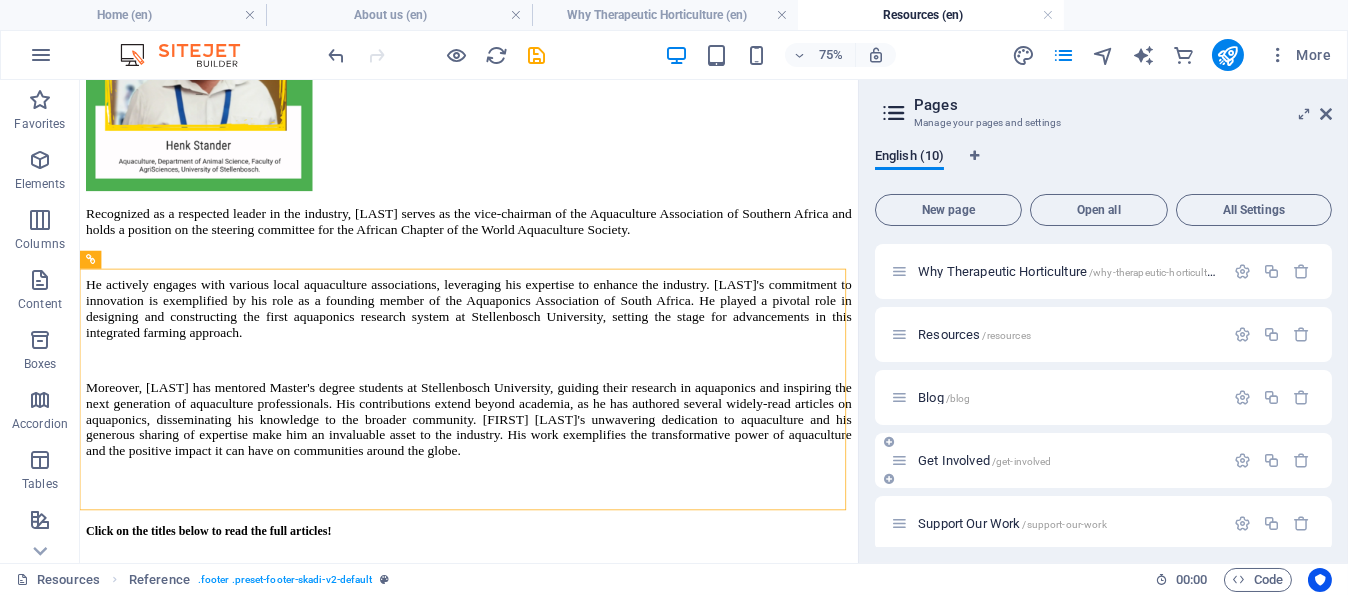 click on "Blog /blog" at bounding box center [944, 397] 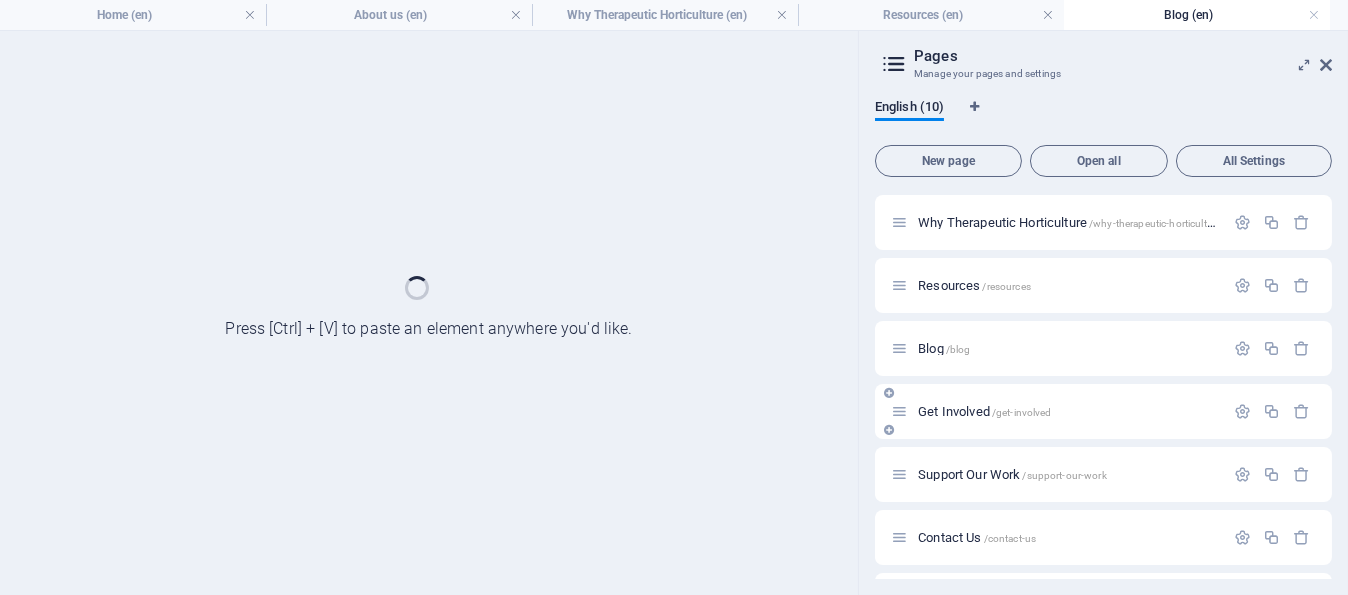 scroll, scrollTop: 0, scrollLeft: 0, axis: both 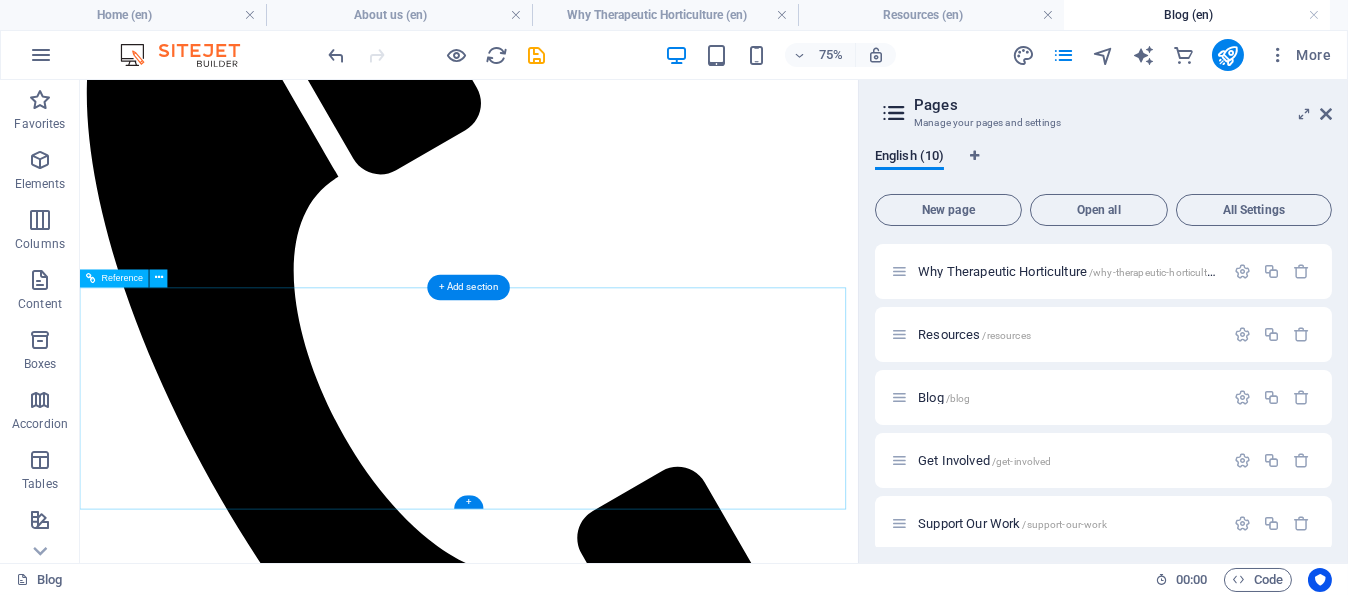 click at bounding box center [598, 7115] 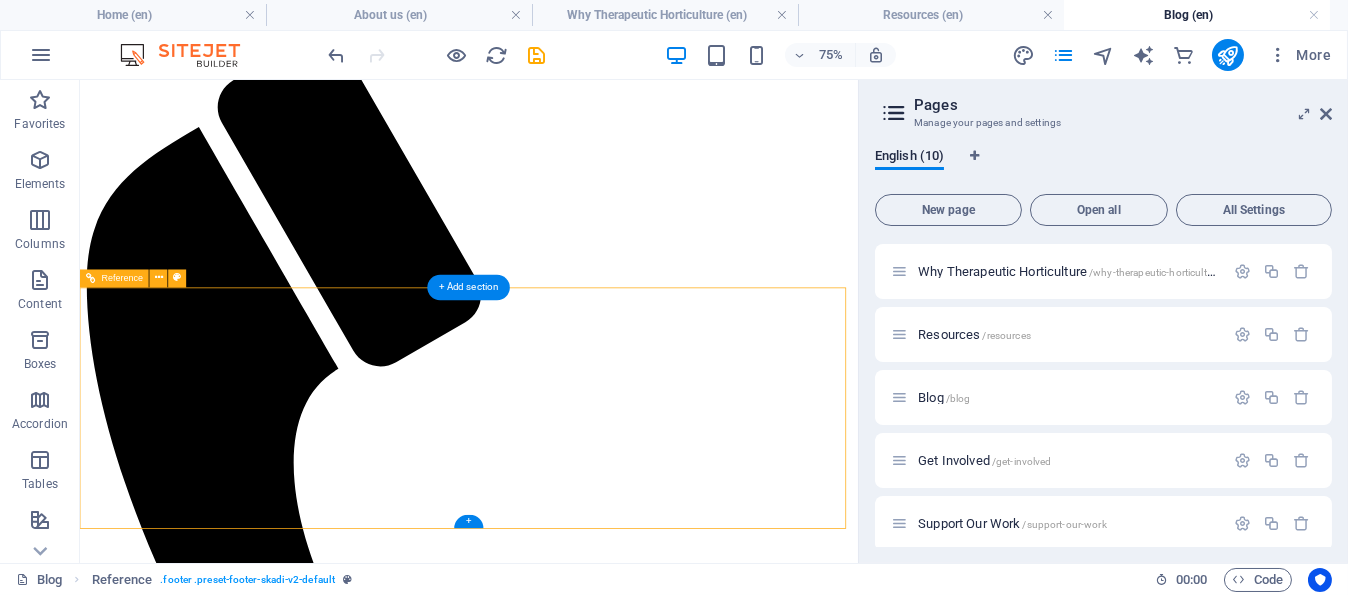 scroll, scrollTop: 400, scrollLeft: 0, axis: vertical 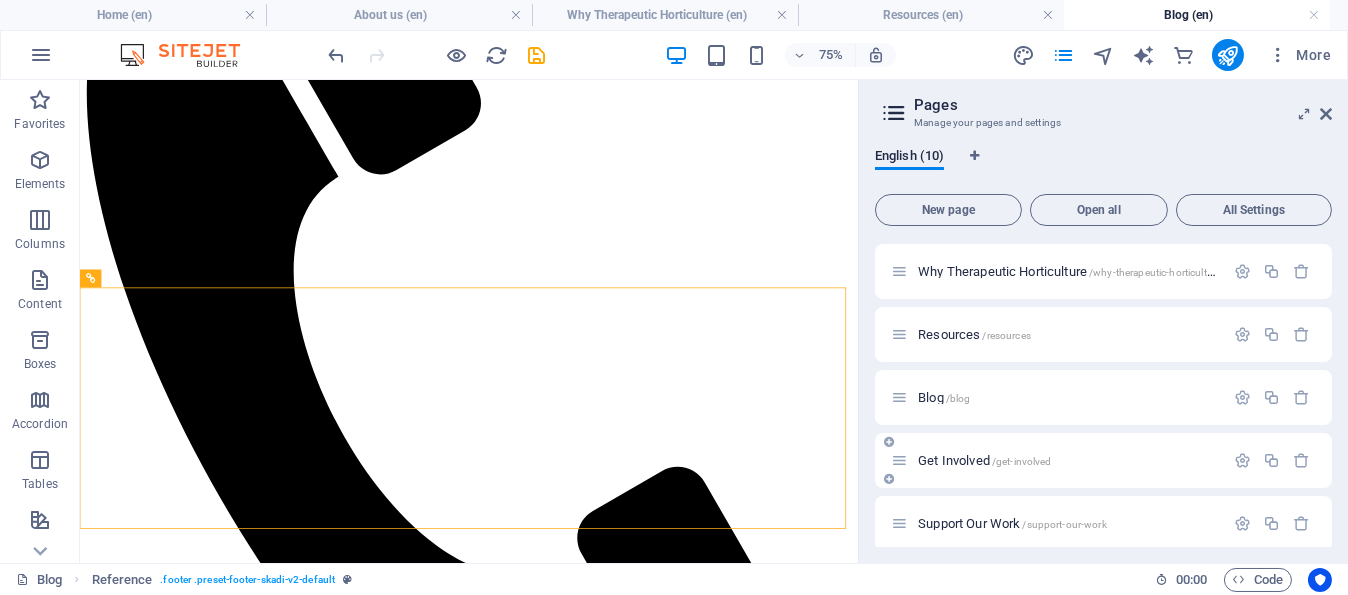 click on "Get Involved /get-involved" at bounding box center (984, 460) 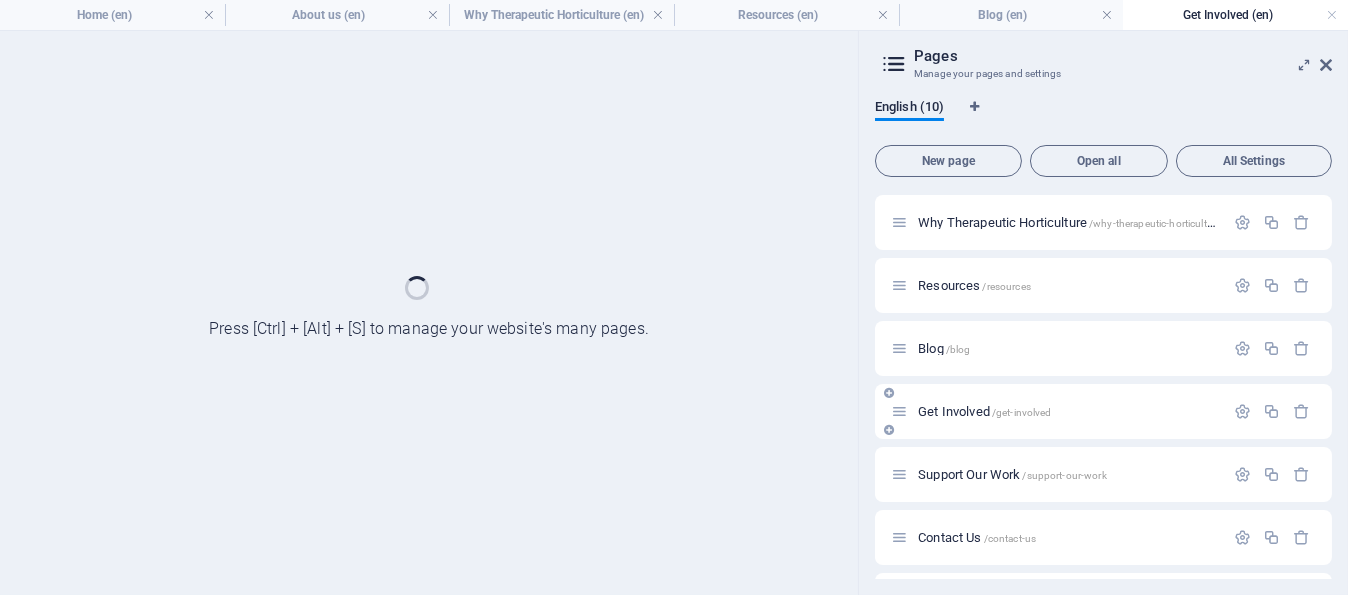 scroll, scrollTop: 0, scrollLeft: 0, axis: both 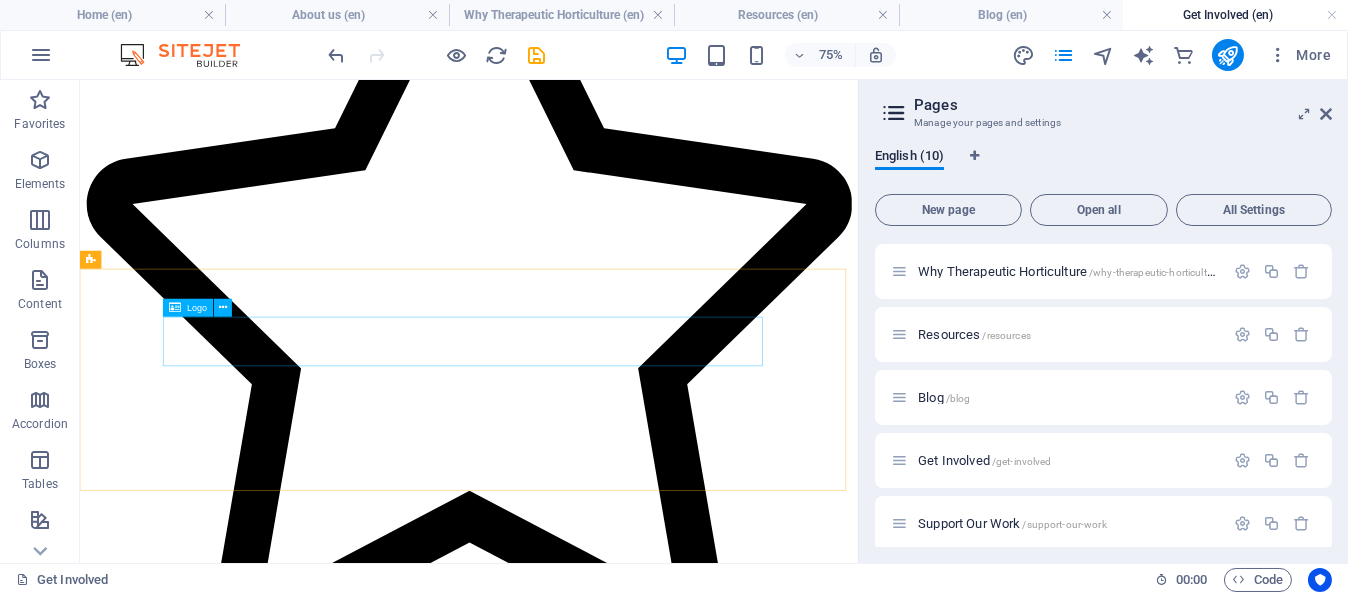 click on "Logo" at bounding box center (188, 307) 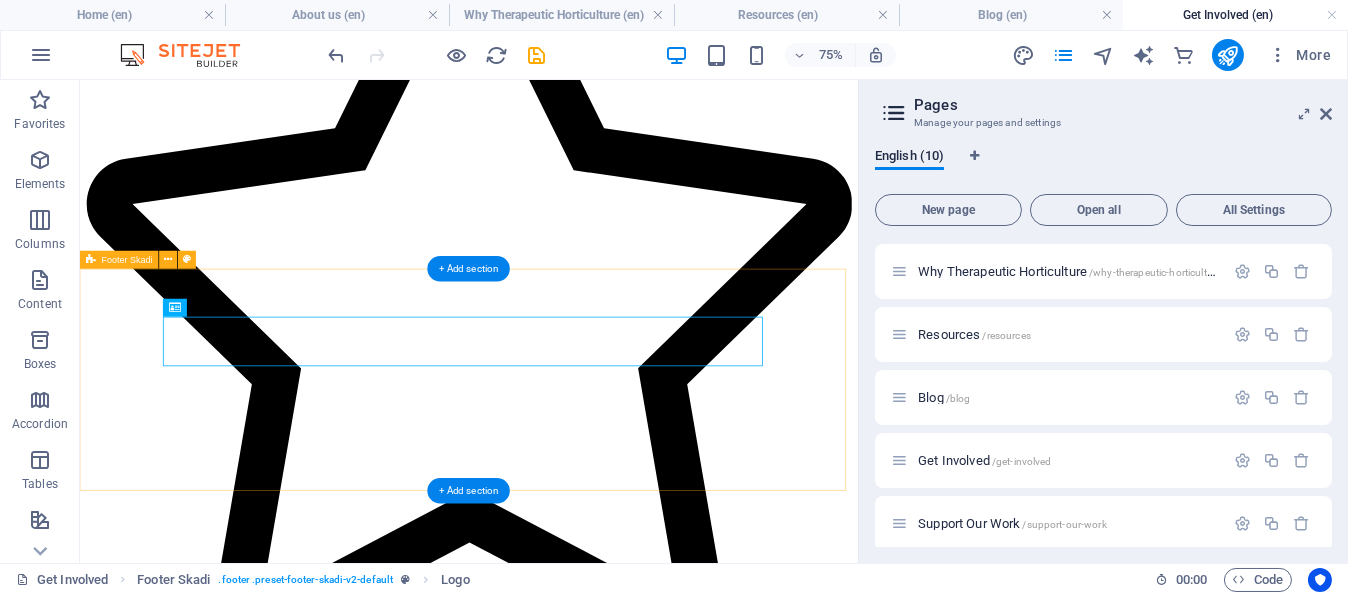 click on "Ukwanda Gro is a registered nonprofit company 2024/393061/08 | 318-680-NPO   info@example.com   | +27 79 902 9059   Legal Notice  |  Privacy Policy" at bounding box center (598, 8123) 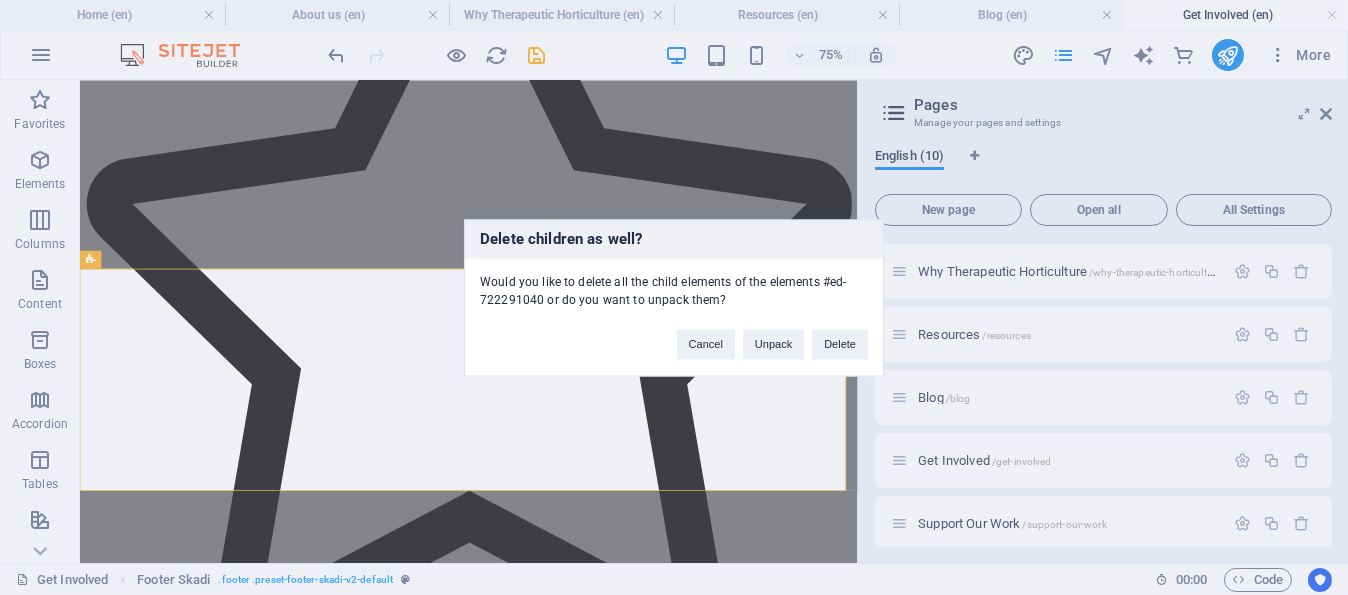 type 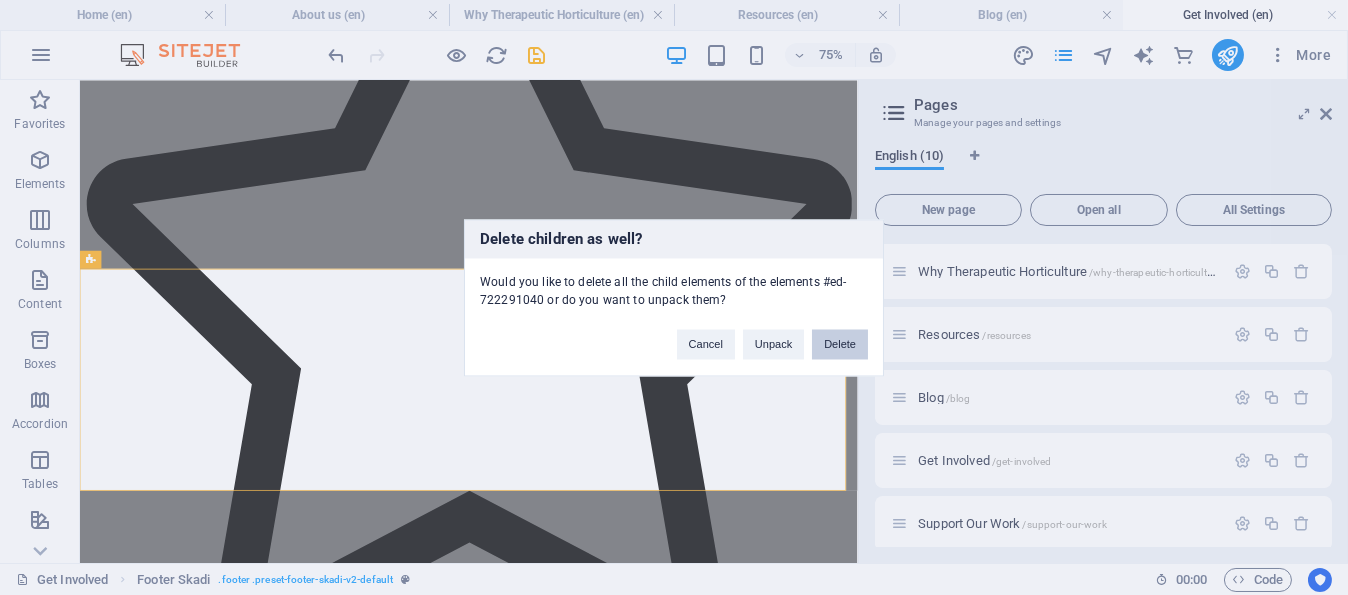 drag, startPoint x: 853, startPoint y: 348, endPoint x: 1018, endPoint y: 357, distance: 165.24527 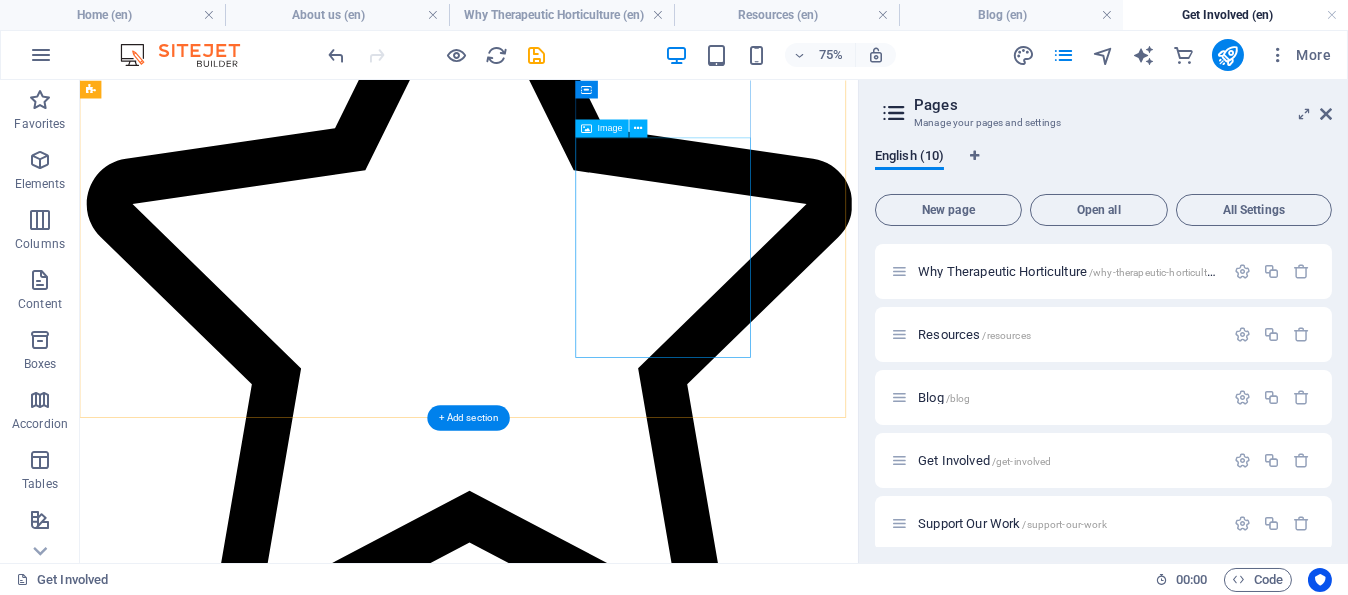 scroll, scrollTop: 2560, scrollLeft: 0, axis: vertical 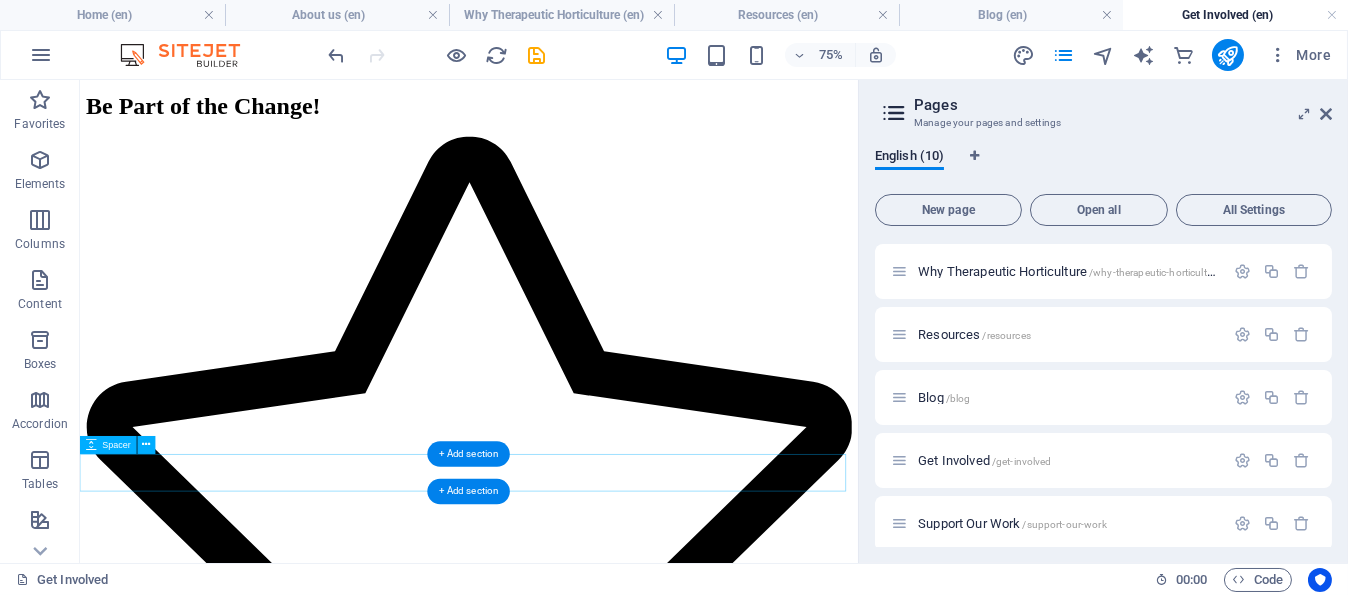 click at bounding box center [598, 8288] 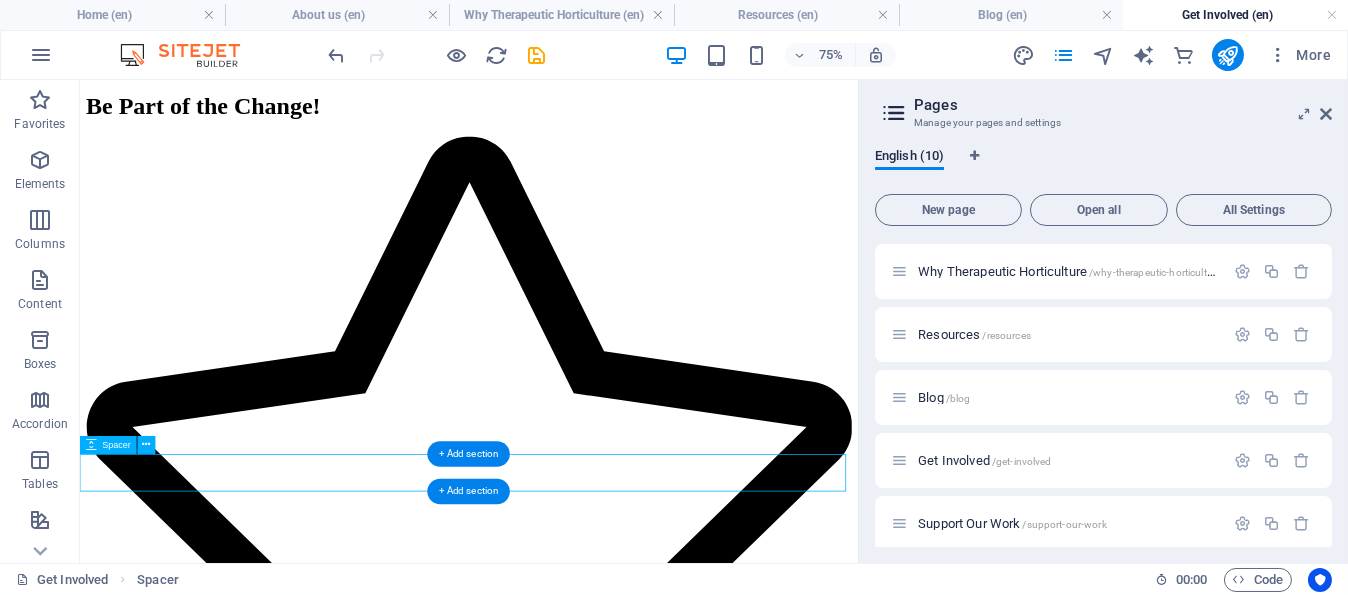 scroll, scrollTop: 2857, scrollLeft: 0, axis: vertical 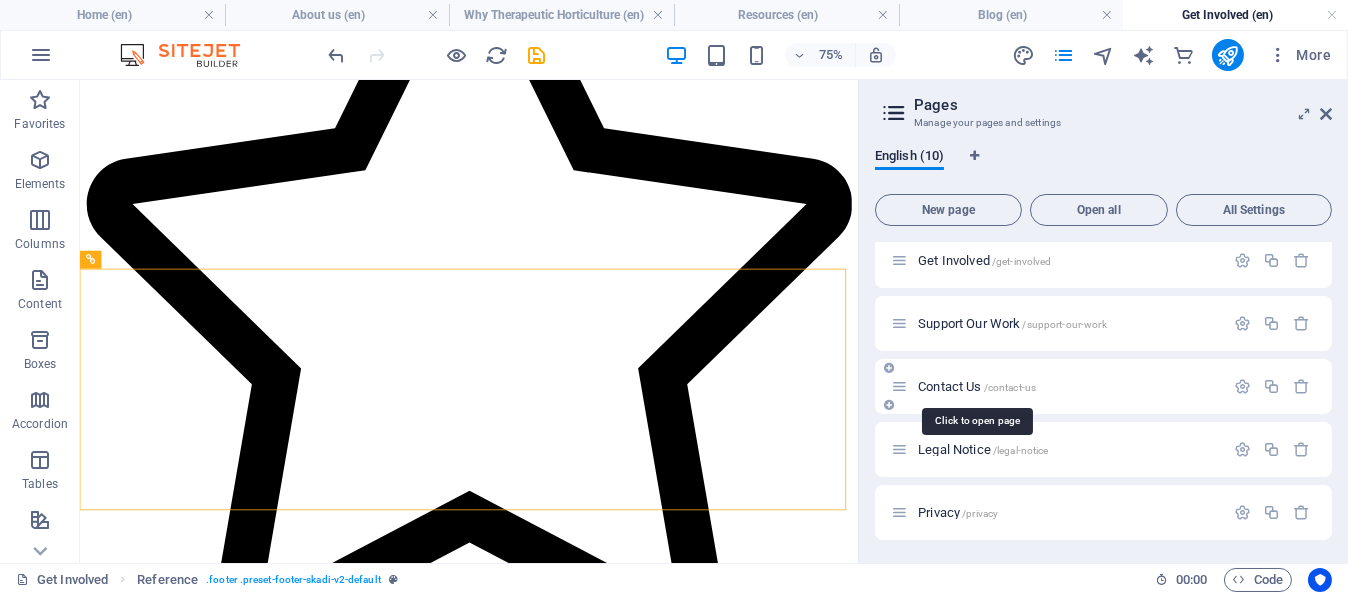 click on "Contact Us /contact-us" at bounding box center (977, 386) 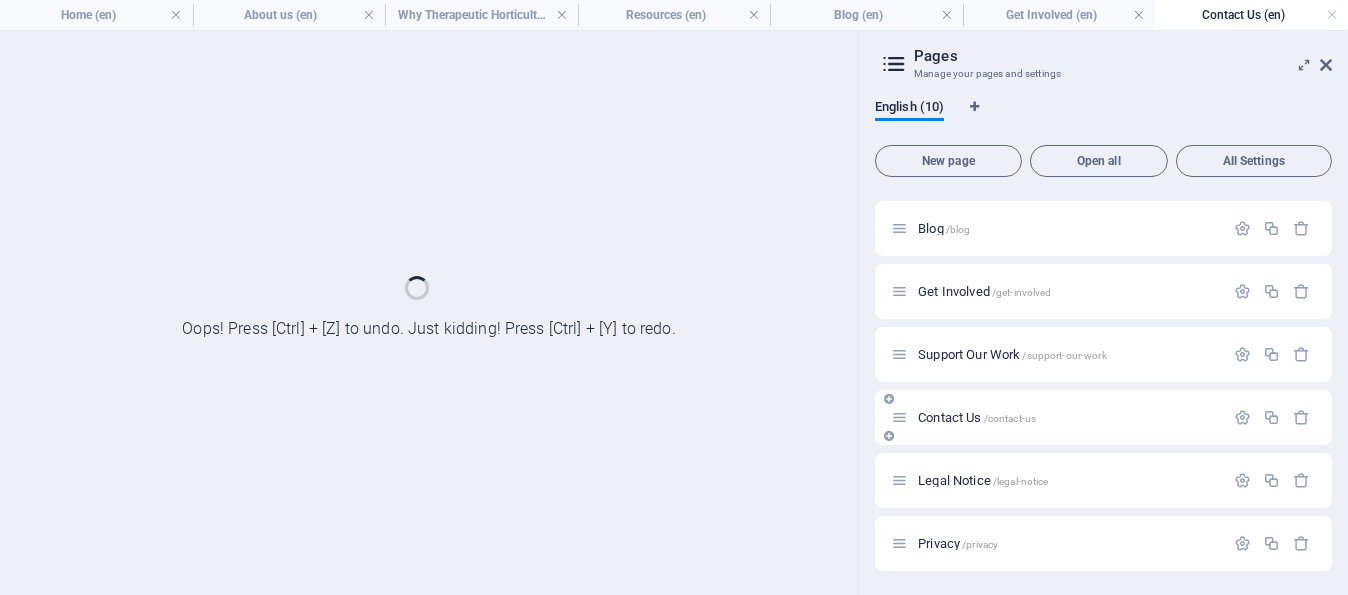 scroll, scrollTop: 243, scrollLeft: 0, axis: vertical 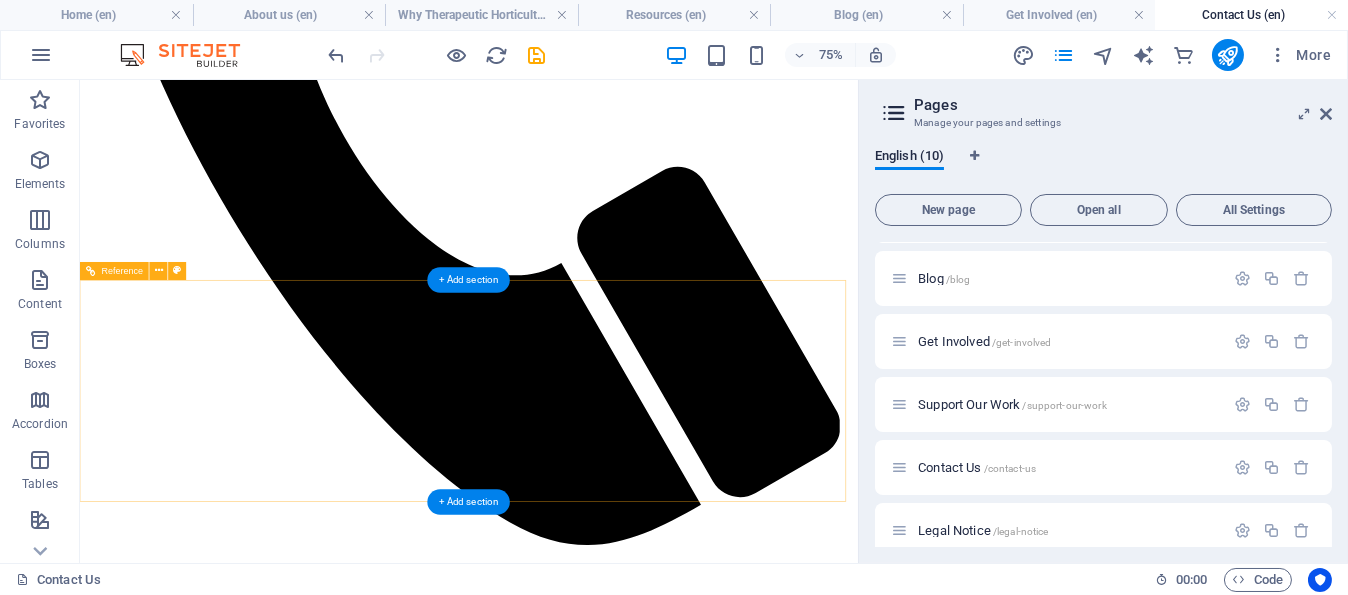 click on "Ukwanda Gro is a registered nonprofit company 2024/393061/08 | 318-680-NPO   info@example.com   | +27 79 902 9059    Legal Notice  |  Privacy Policy" at bounding box center [598, 2048] 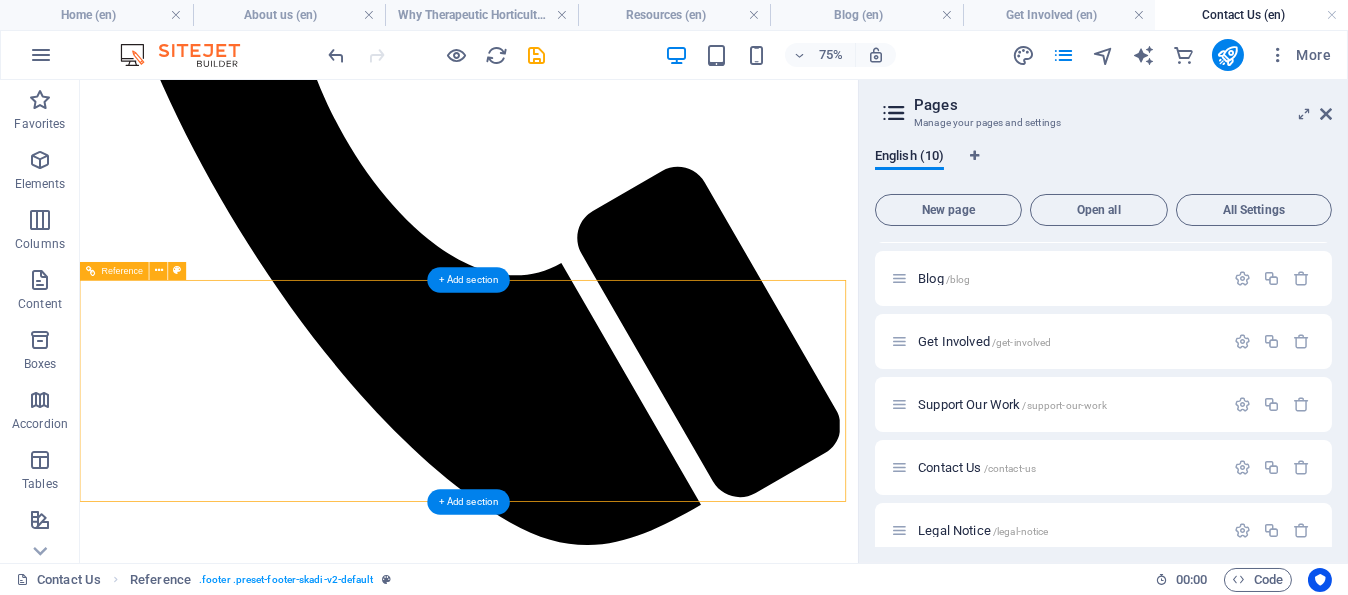 click on "Ukwanda Gro is a registered nonprofit company 2024/393061/08 | 318-680-NPO   info@example.com   | +27 79 902 9059    Legal Notice  |  Privacy Policy" at bounding box center [598, 2048] 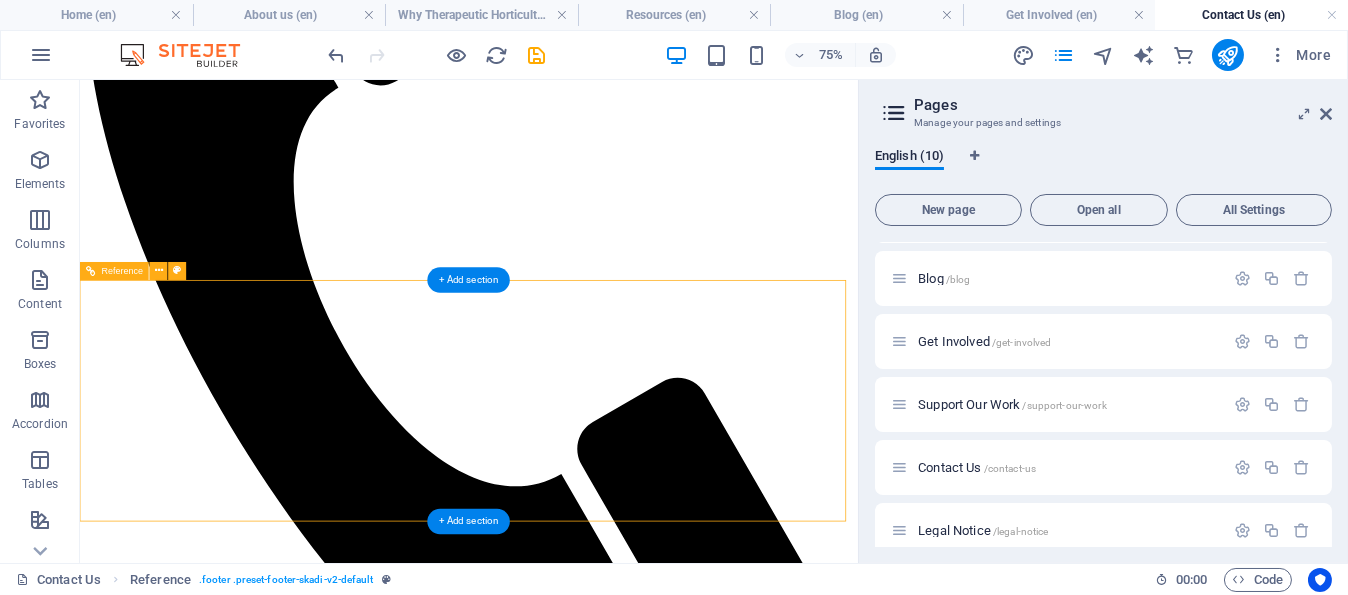scroll, scrollTop: 800, scrollLeft: 0, axis: vertical 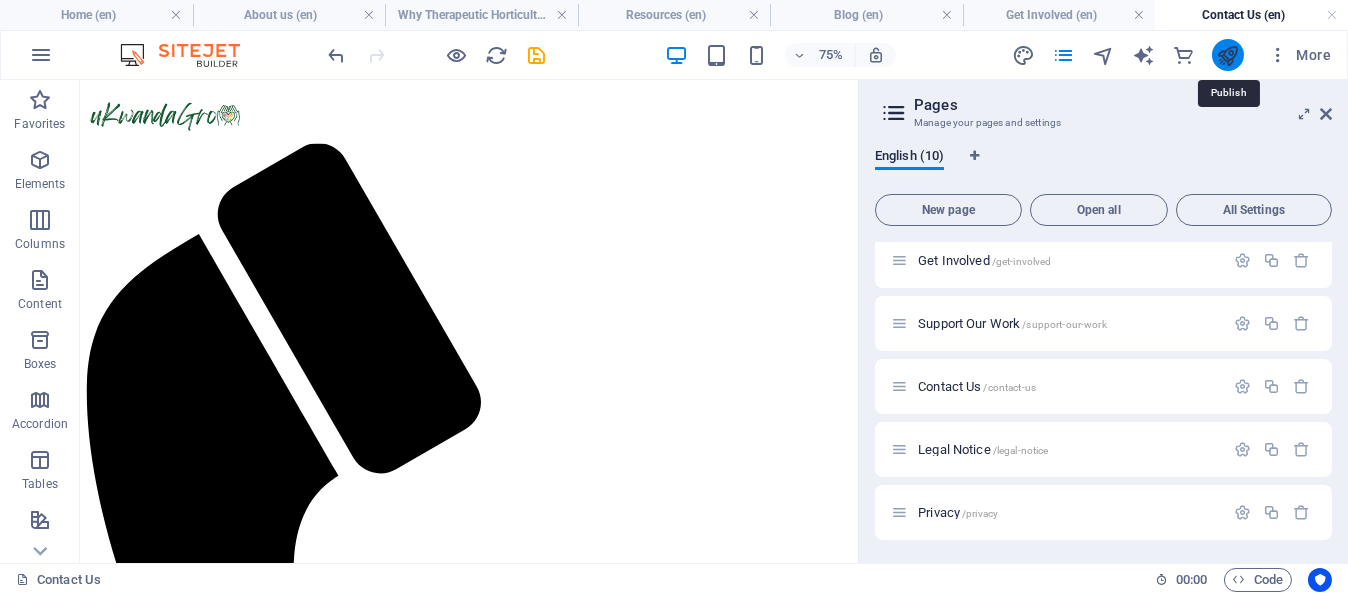 click at bounding box center [1227, 55] 